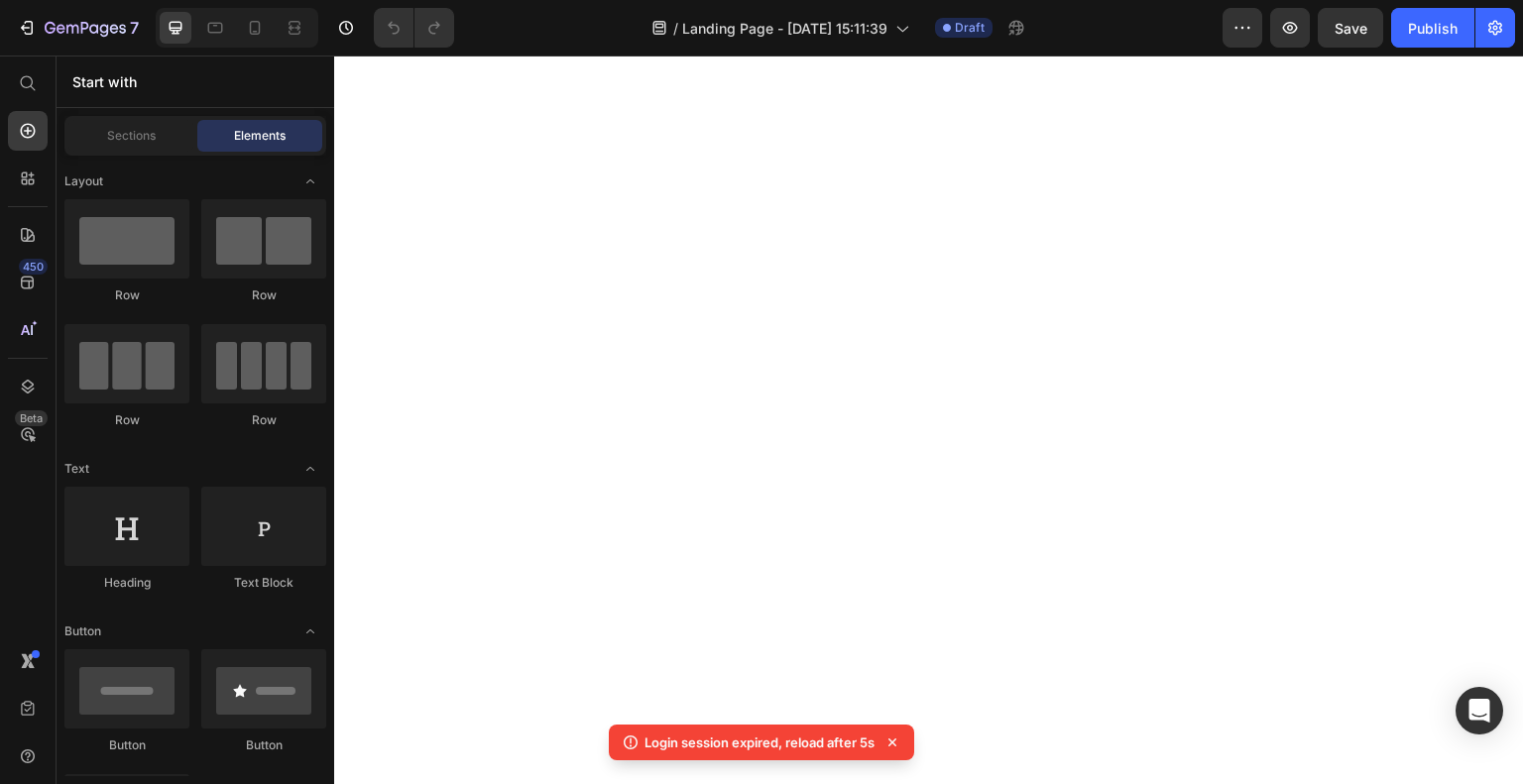 scroll, scrollTop: 0, scrollLeft: 0, axis: both 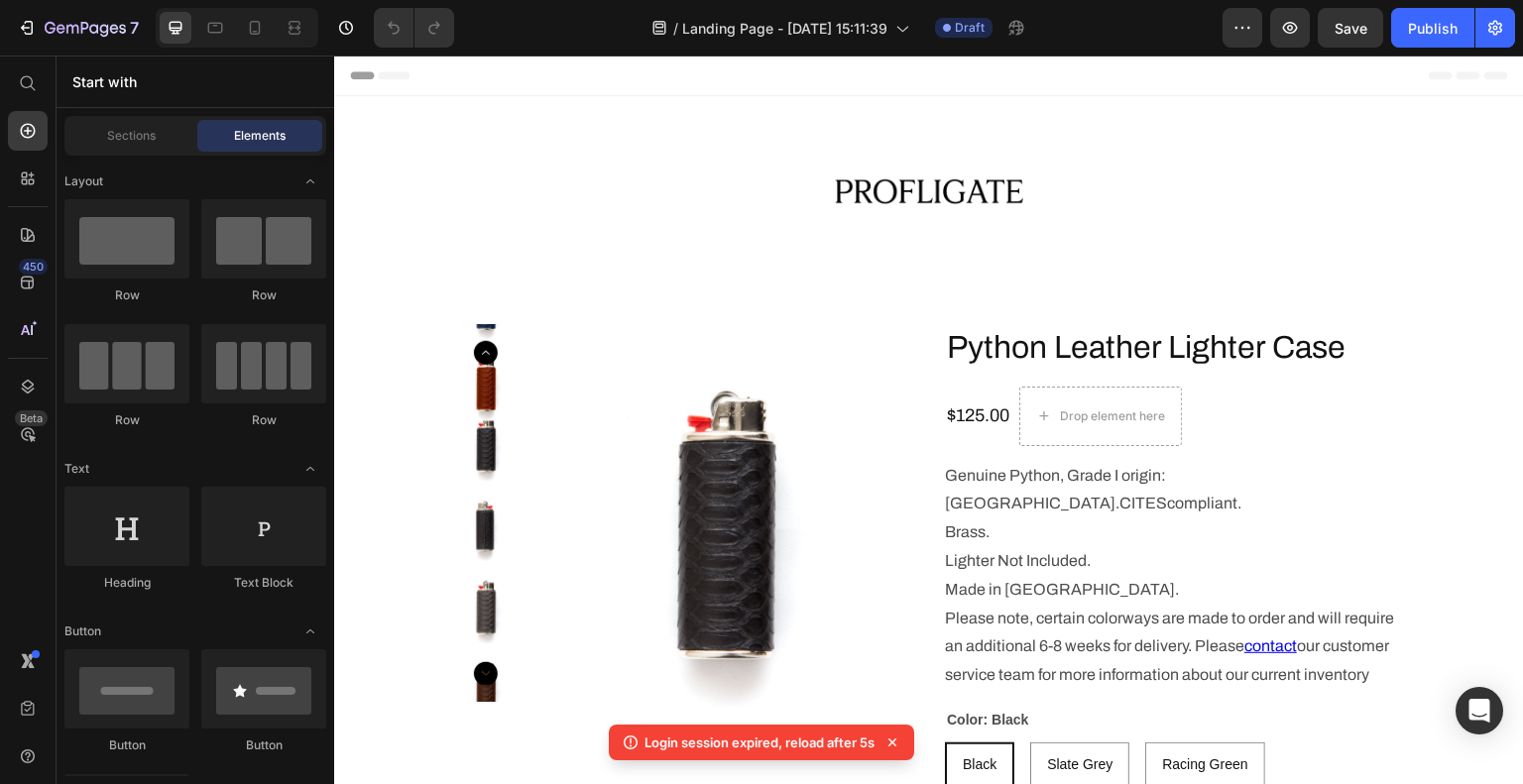 click on "7   /  Landing Page - Jul 8, 15:11:39 Draft Preview  Save   Publish" 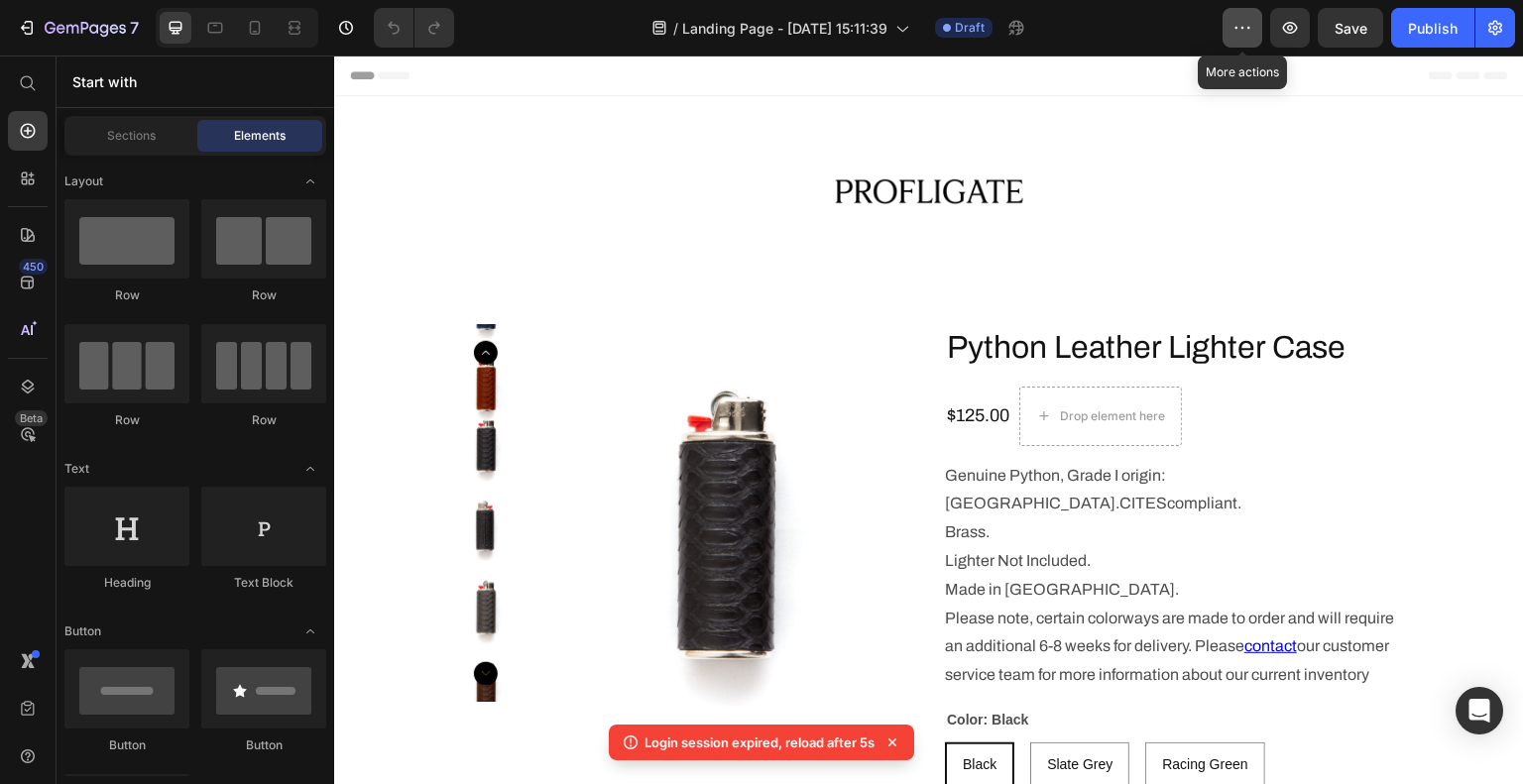 click 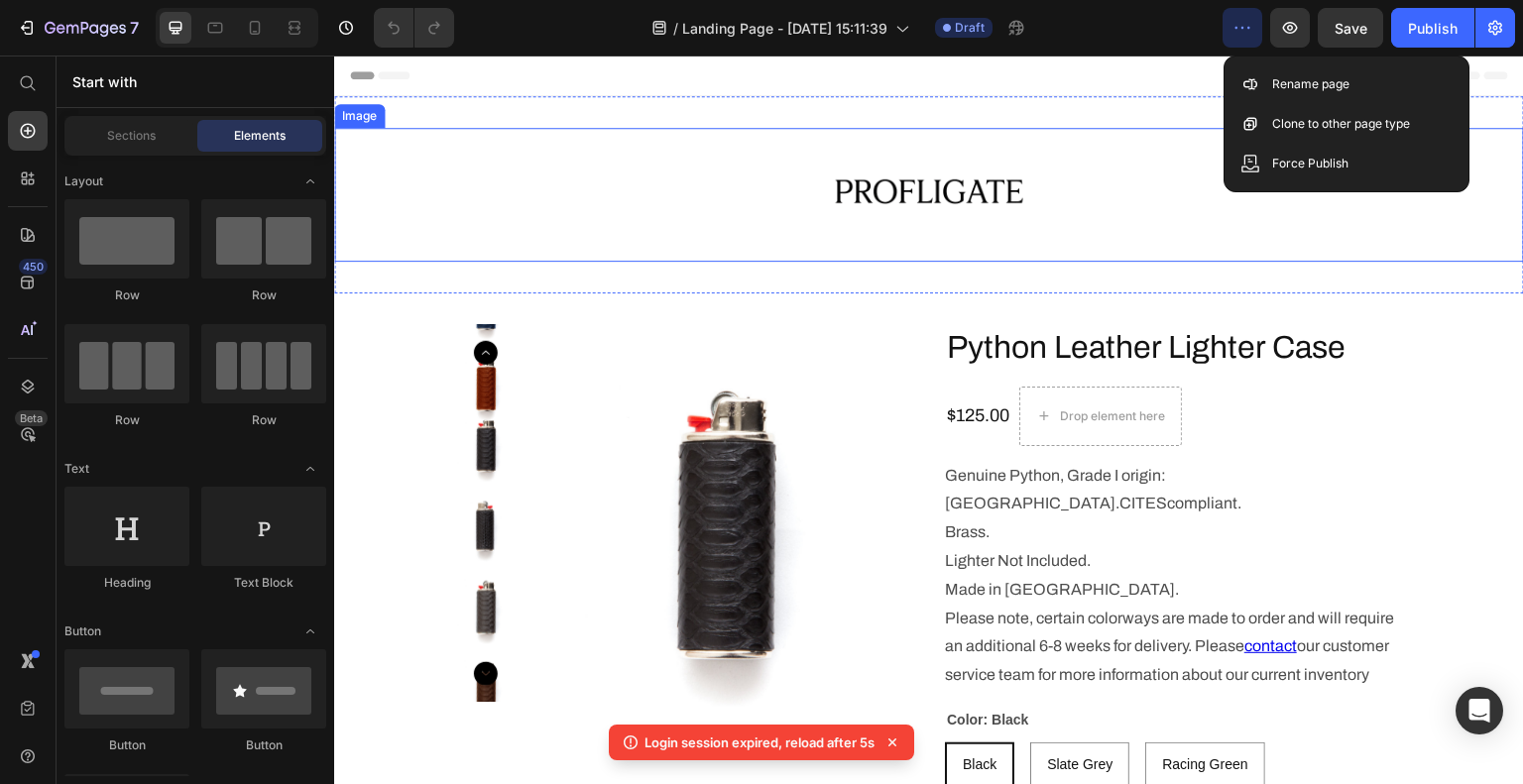 click at bounding box center (929, 194) 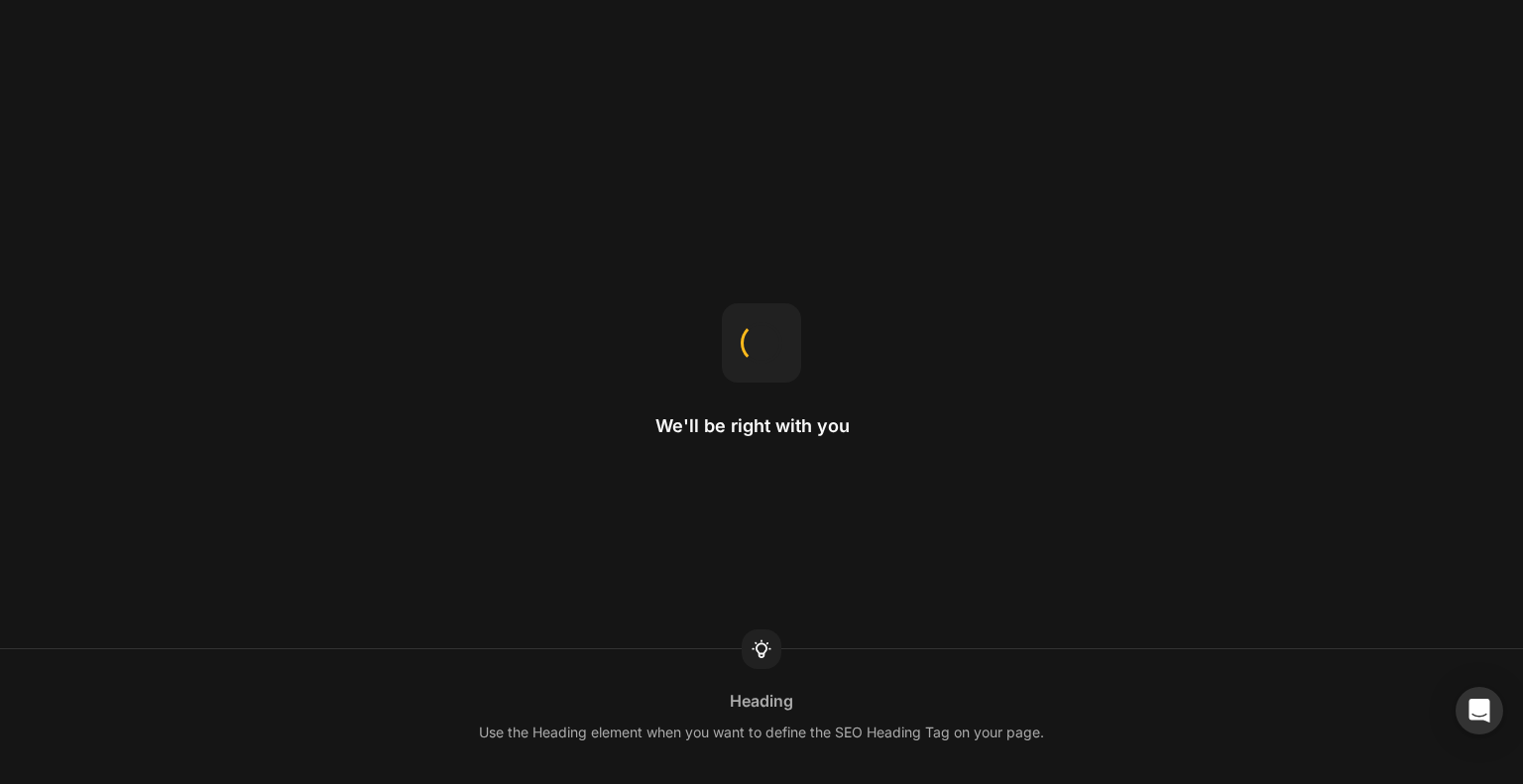 scroll, scrollTop: 0, scrollLeft: 0, axis: both 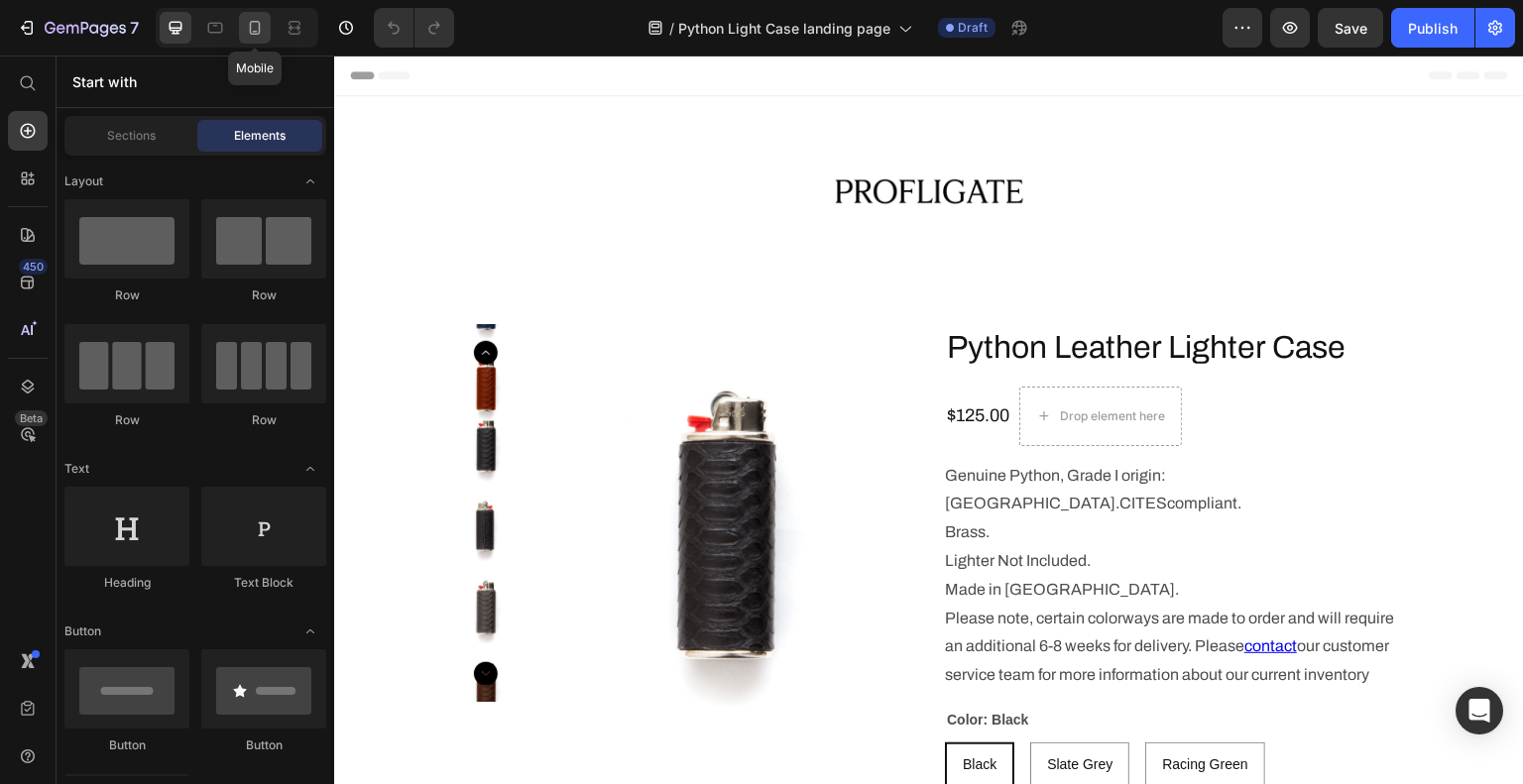 click 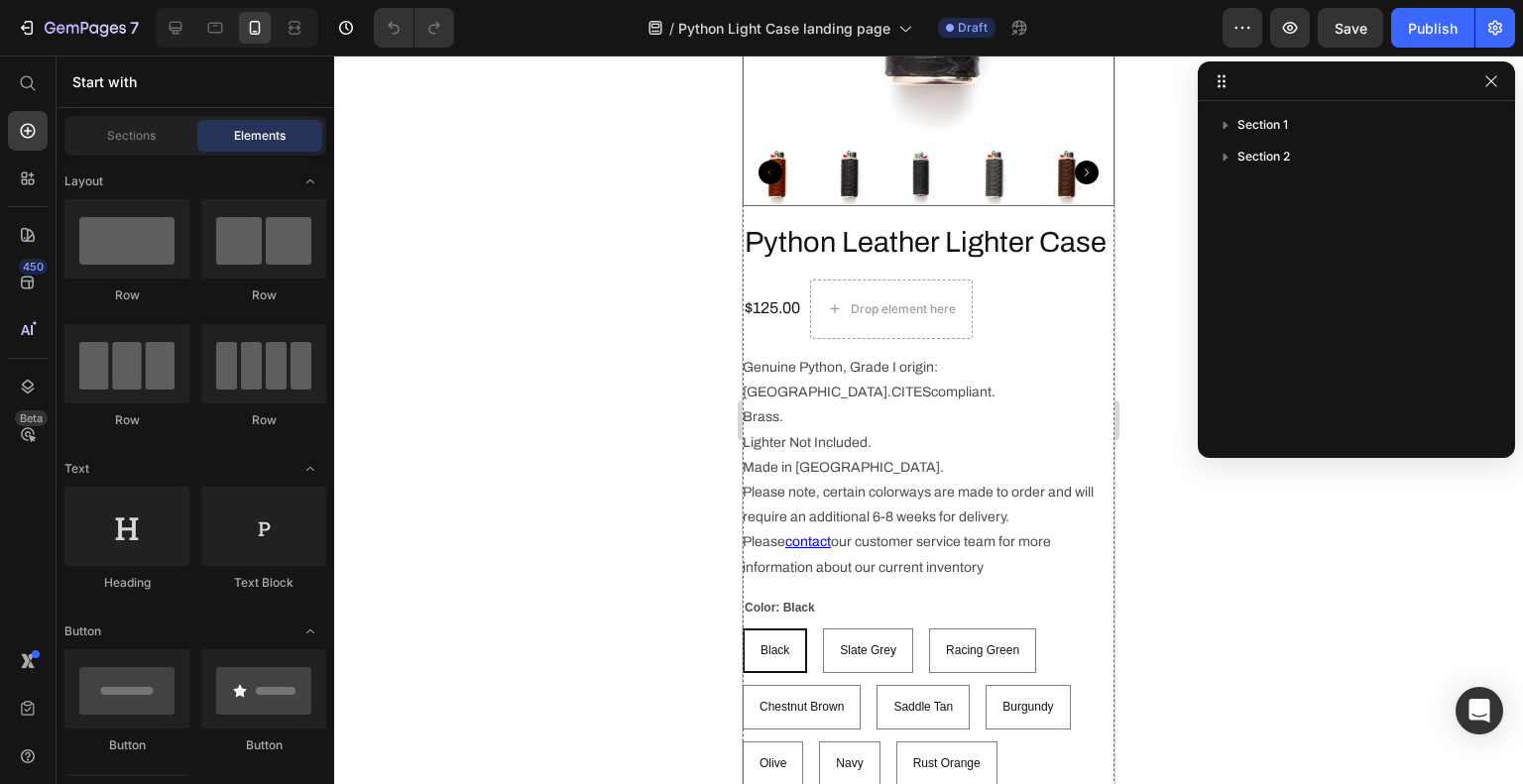 scroll, scrollTop: 478, scrollLeft: 0, axis: vertical 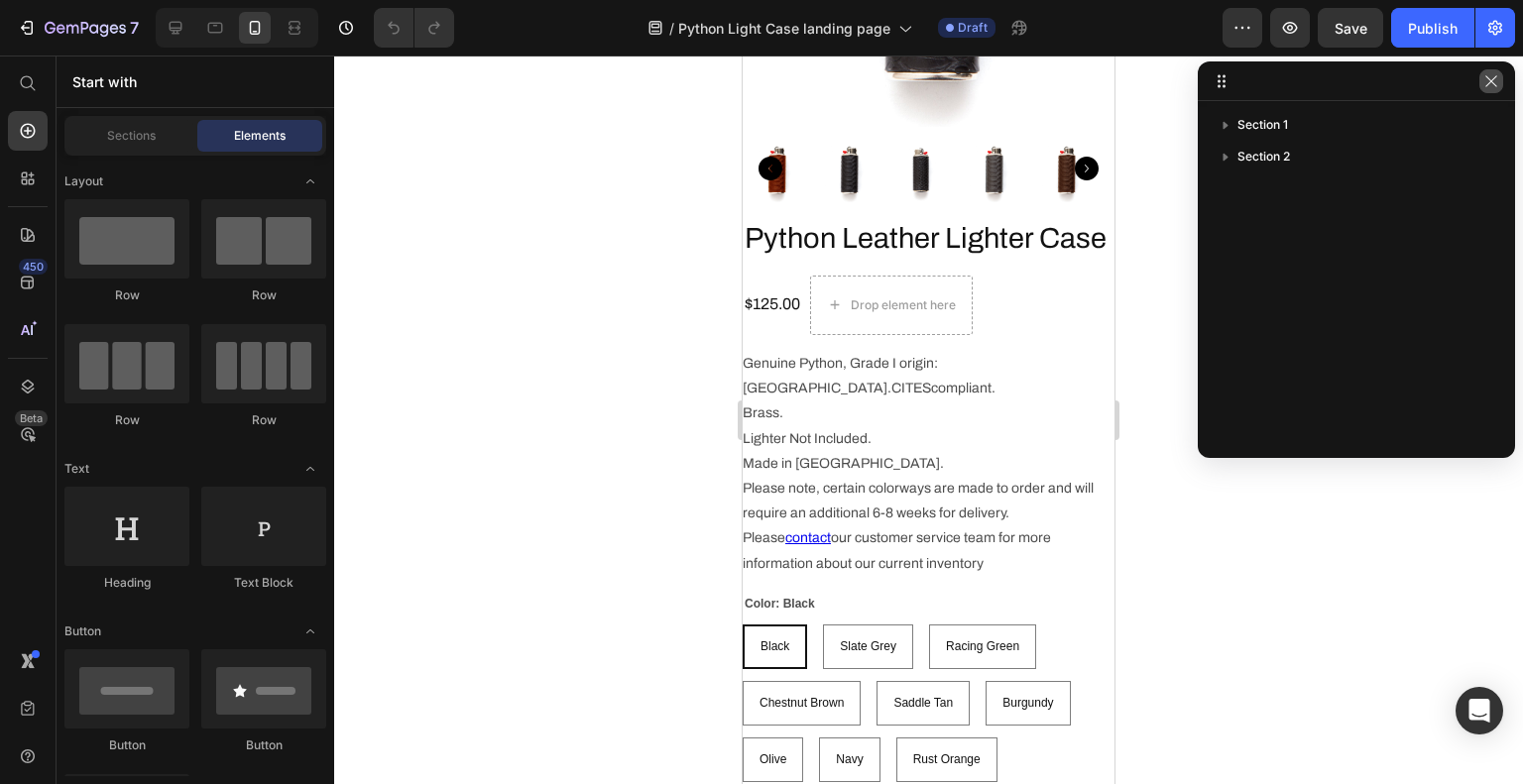 click at bounding box center (1491, 81) 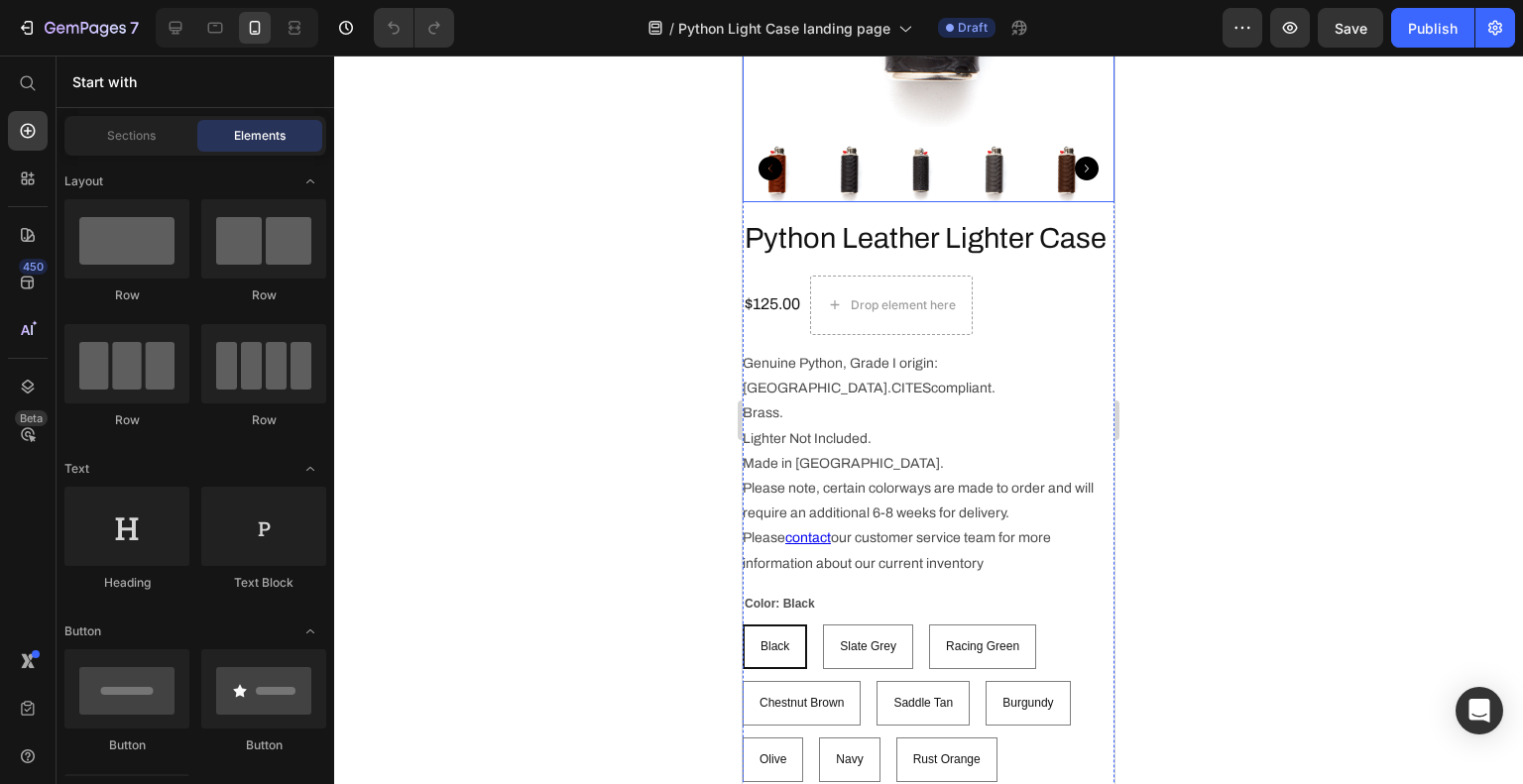 scroll, scrollTop: 196, scrollLeft: 0, axis: vertical 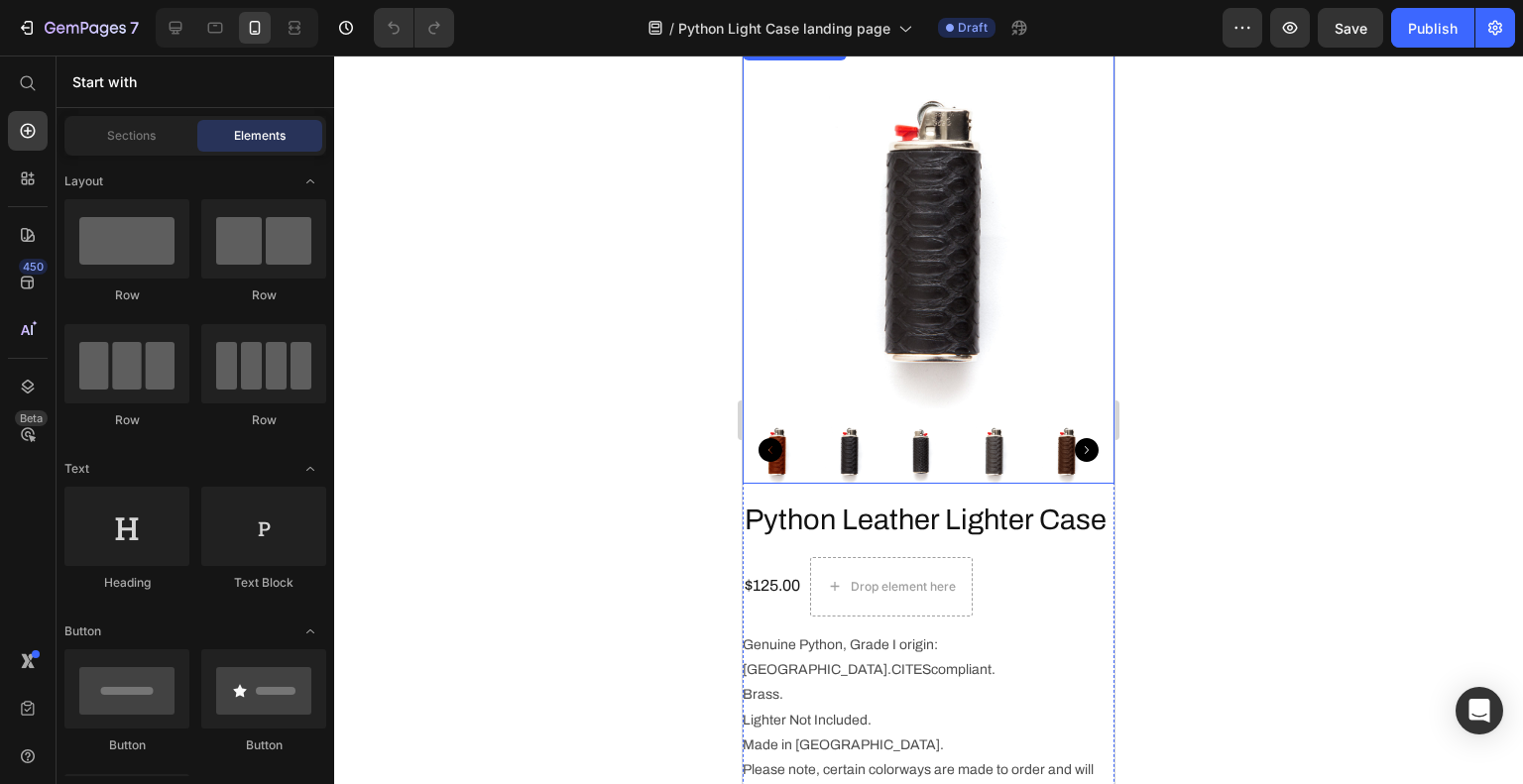 click at bounding box center [928, 222] 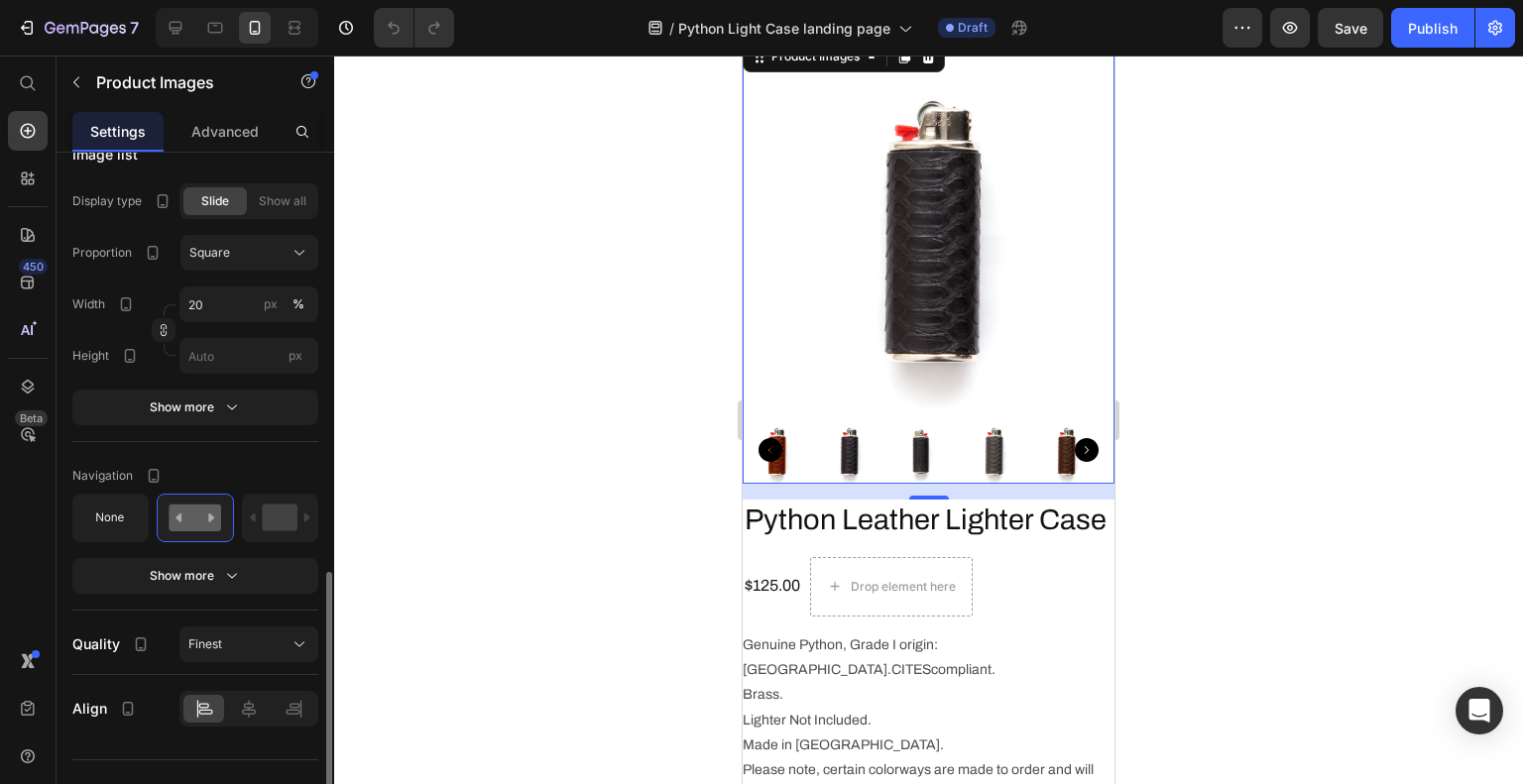 scroll, scrollTop: 1154, scrollLeft: 0, axis: vertical 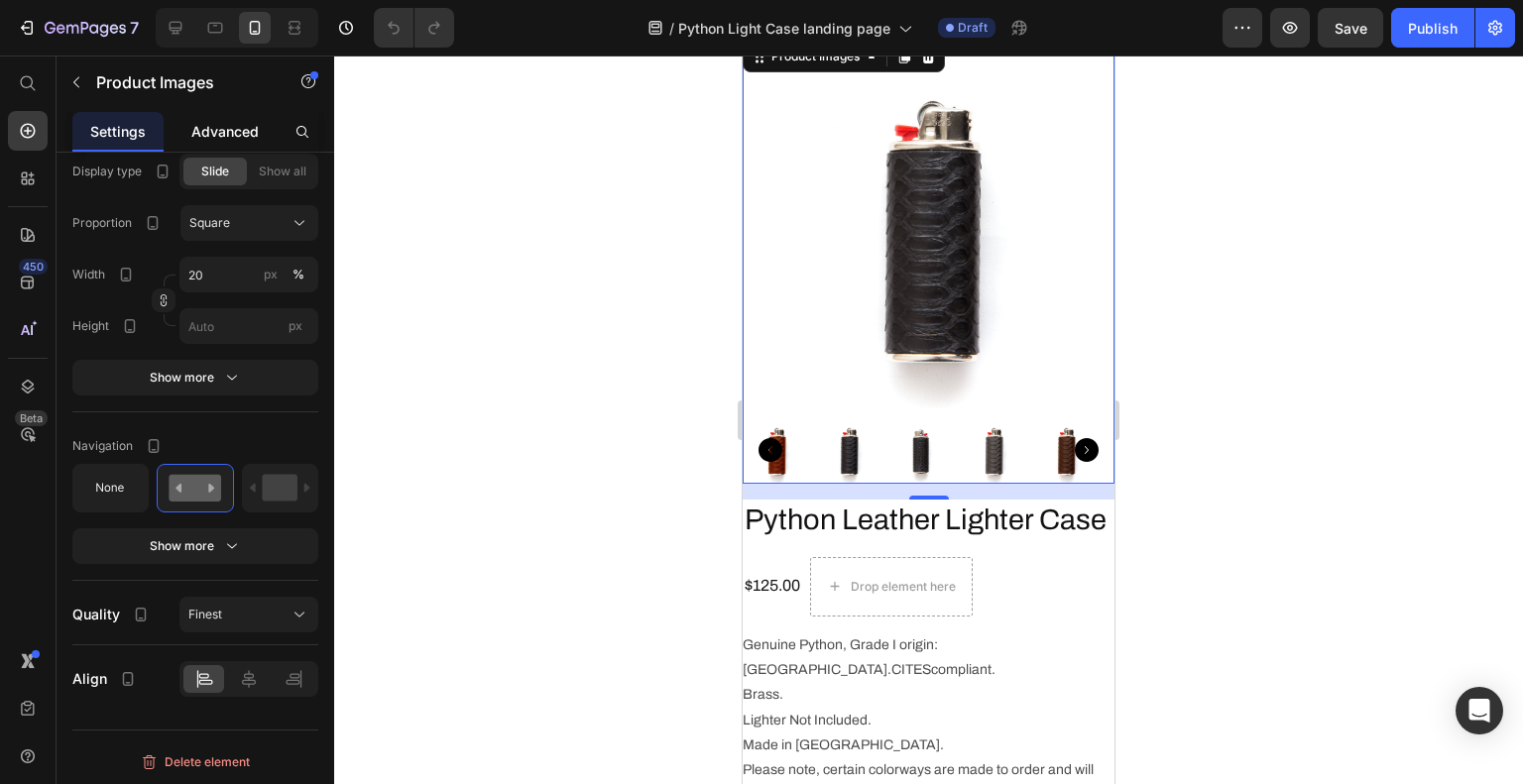 click on "Advanced" at bounding box center [225, 131] 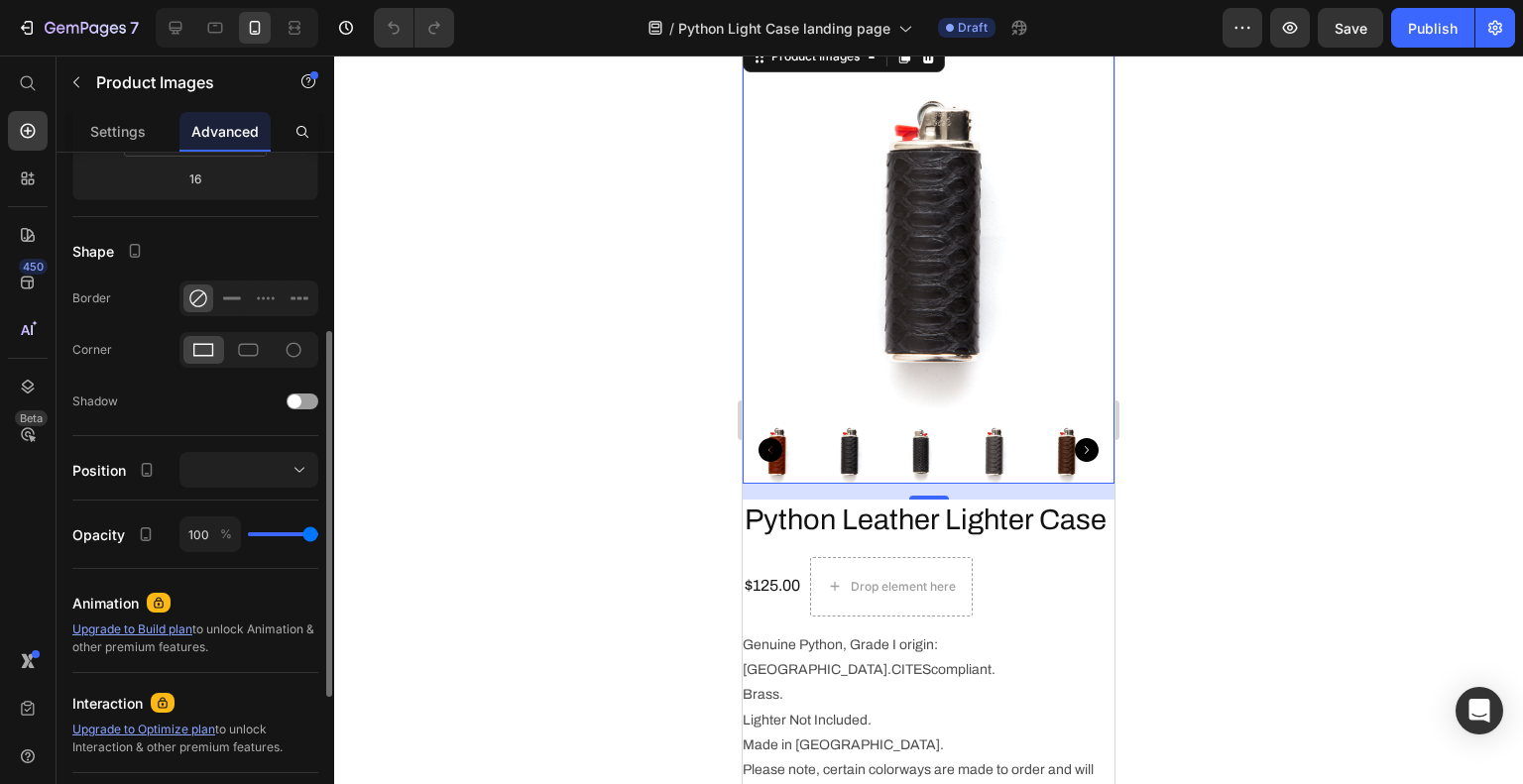 scroll, scrollTop: 393, scrollLeft: 0, axis: vertical 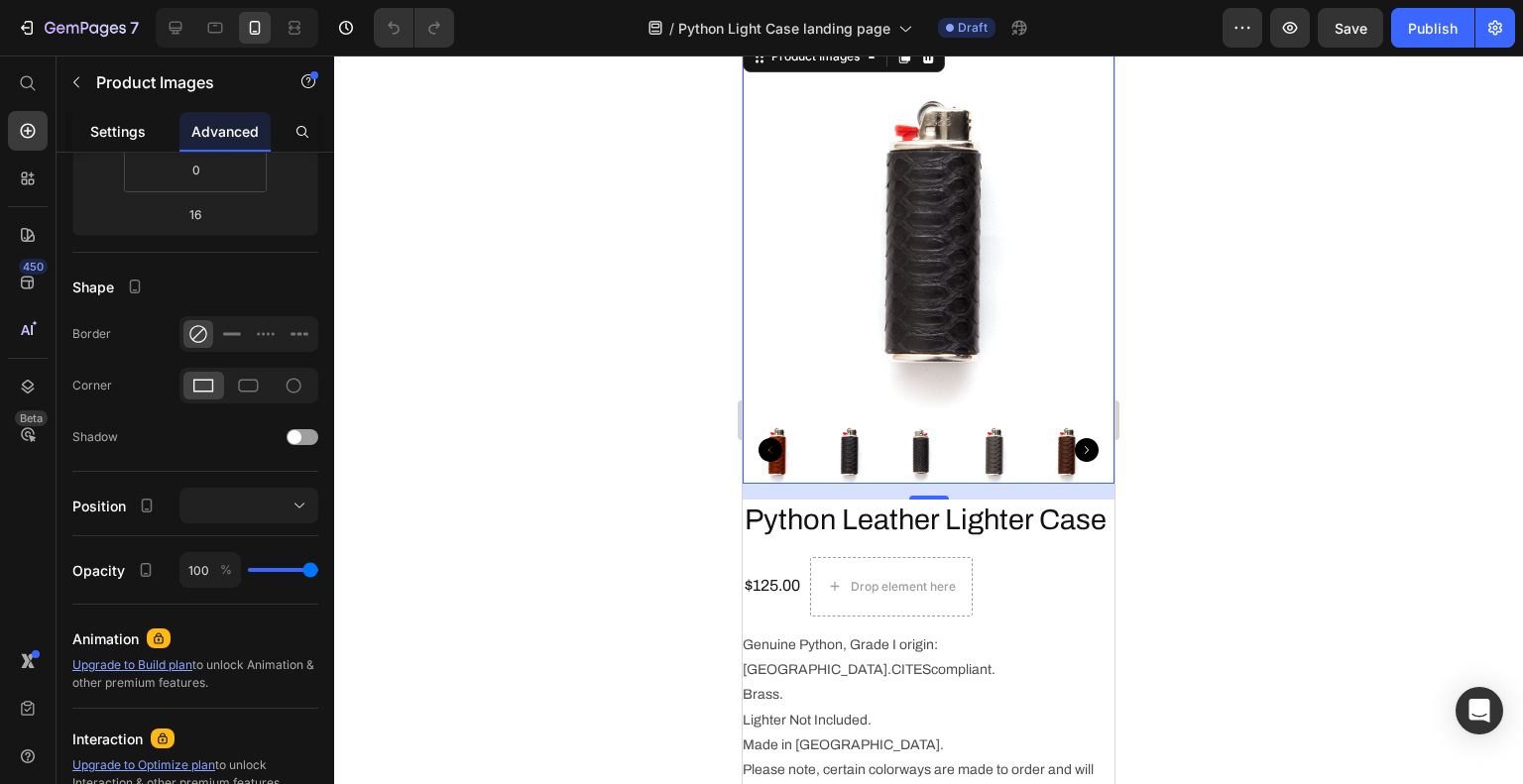 click on "Settings" at bounding box center (118, 131) 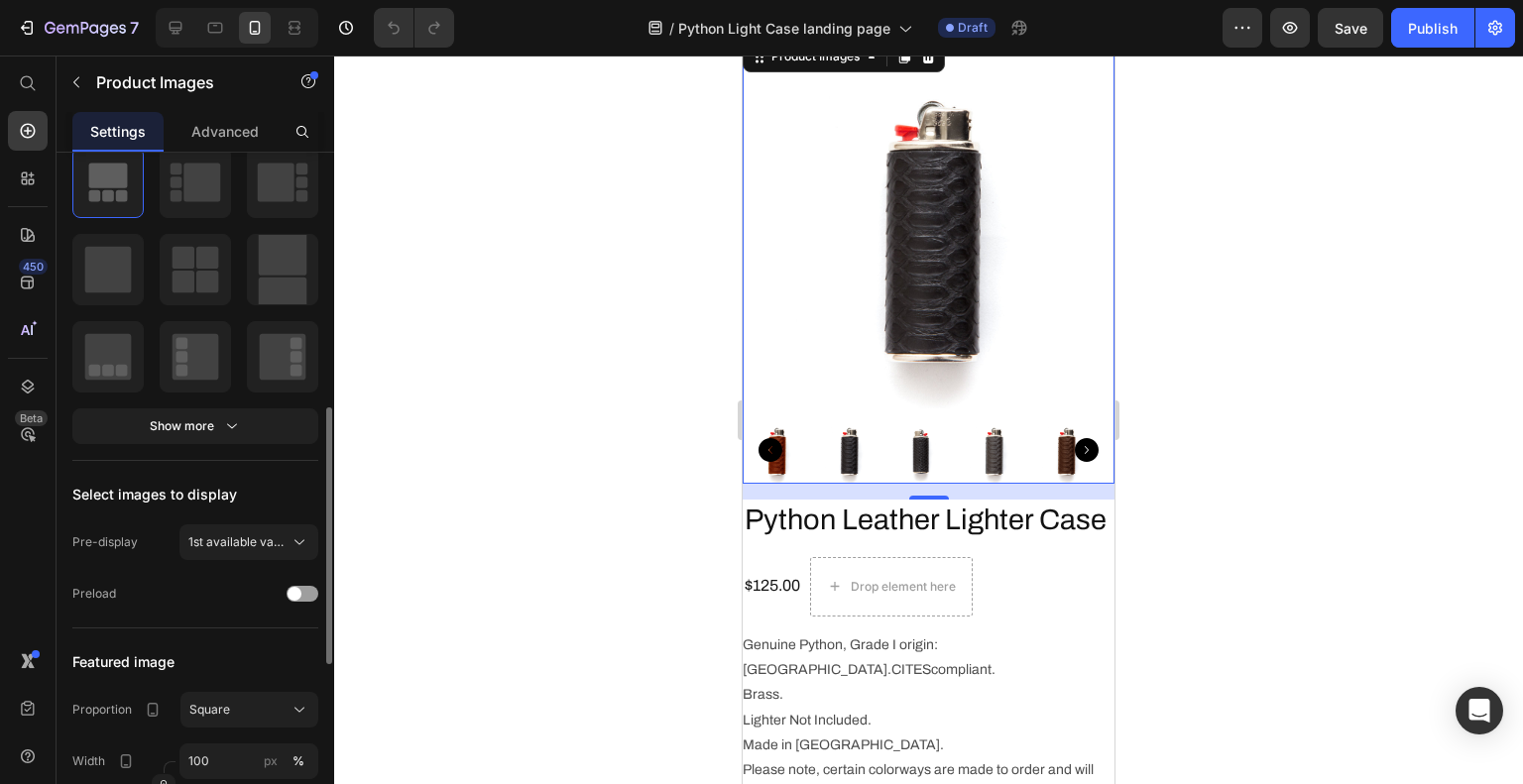 scroll, scrollTop: 357, scrollLeft: 0, axis: vertical 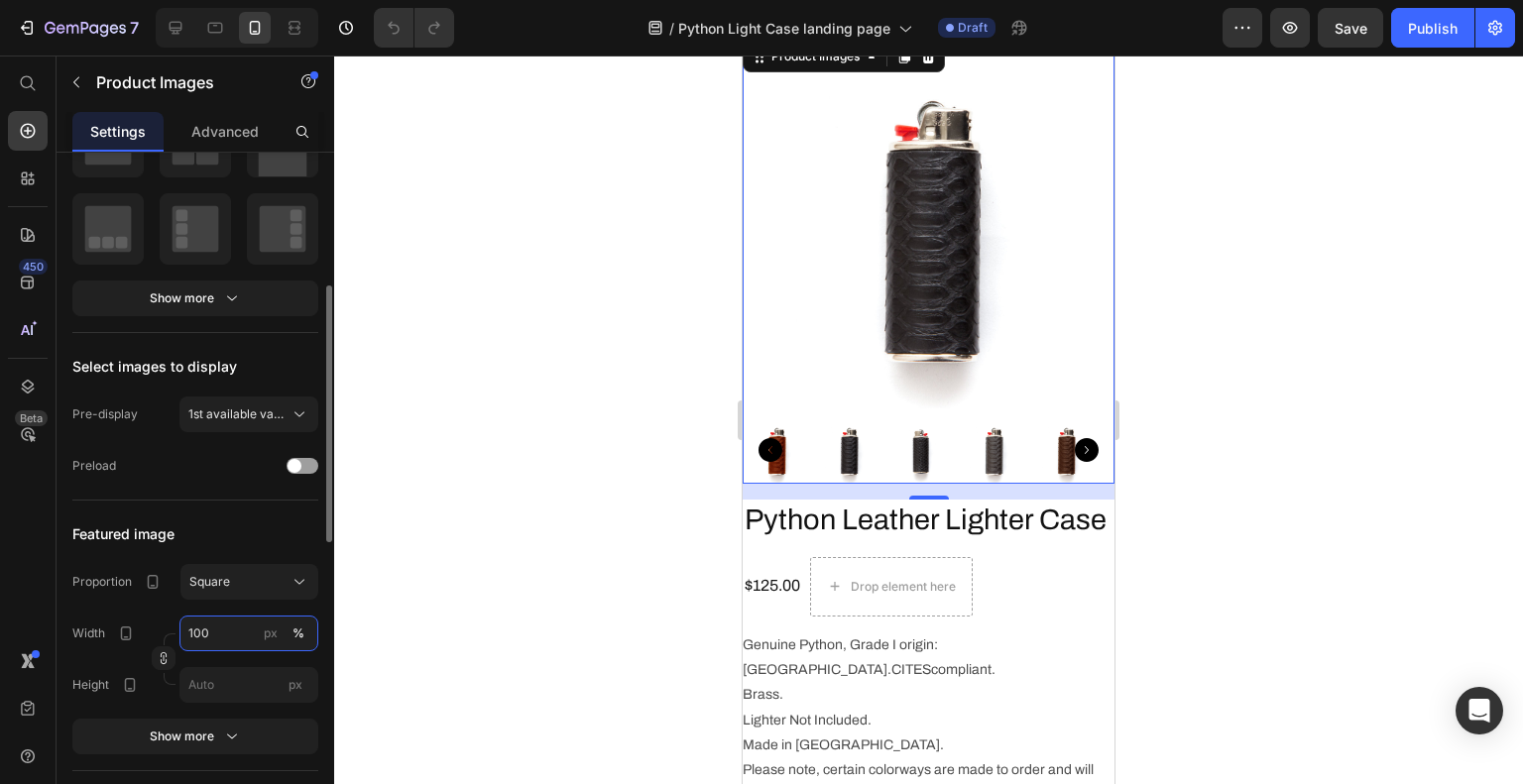 click on "100" at bounding box center (249, 633) 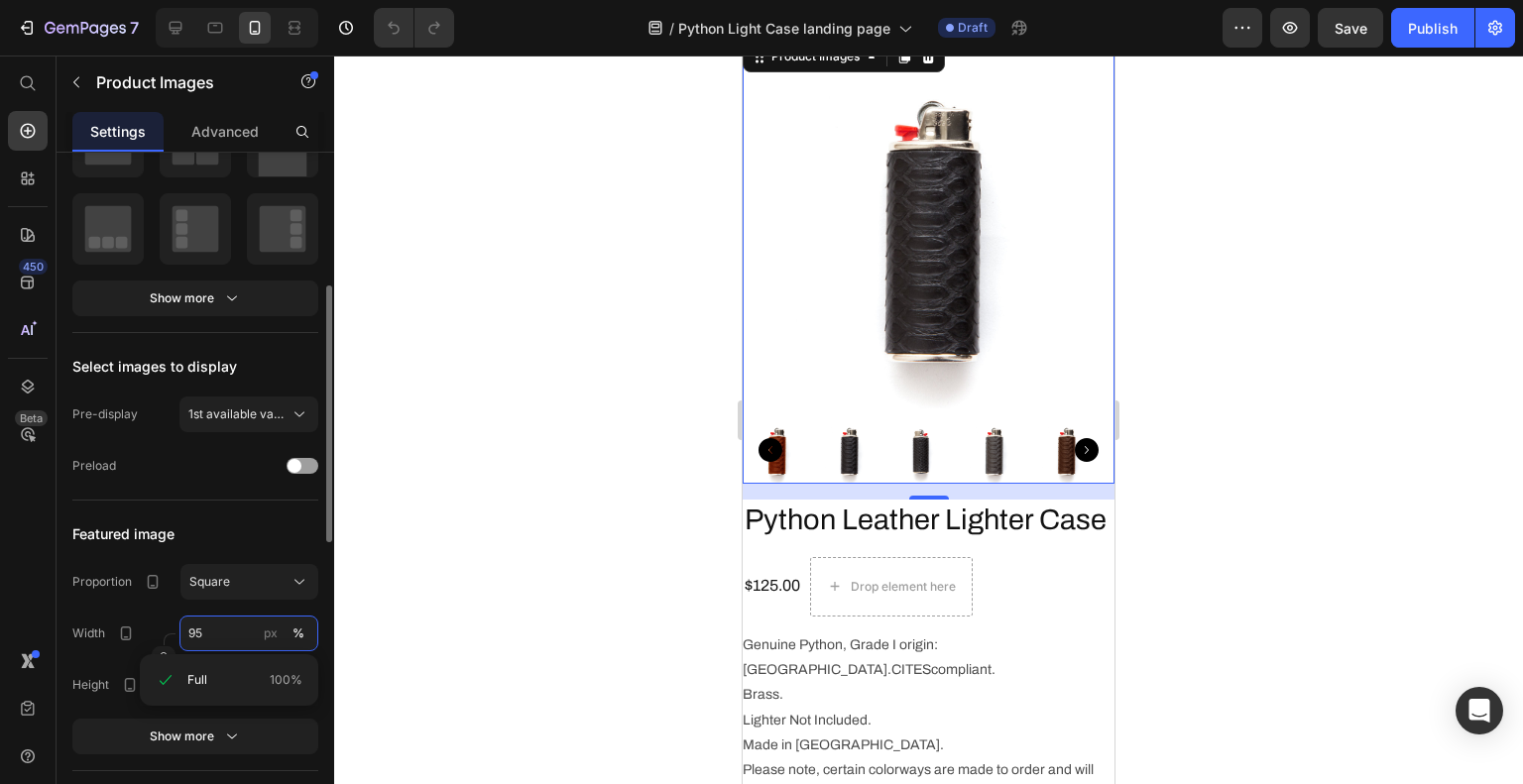 type on "95" 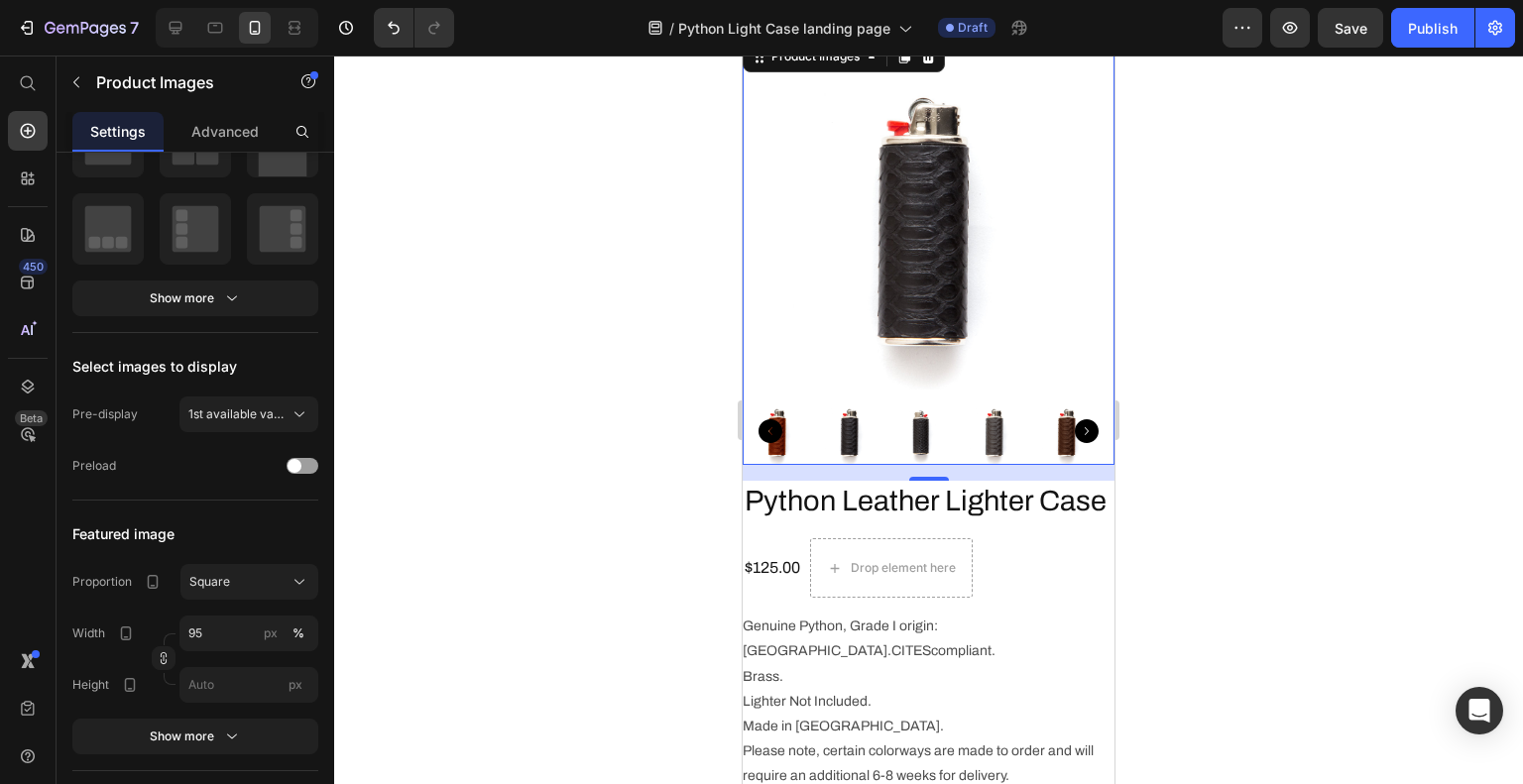 click 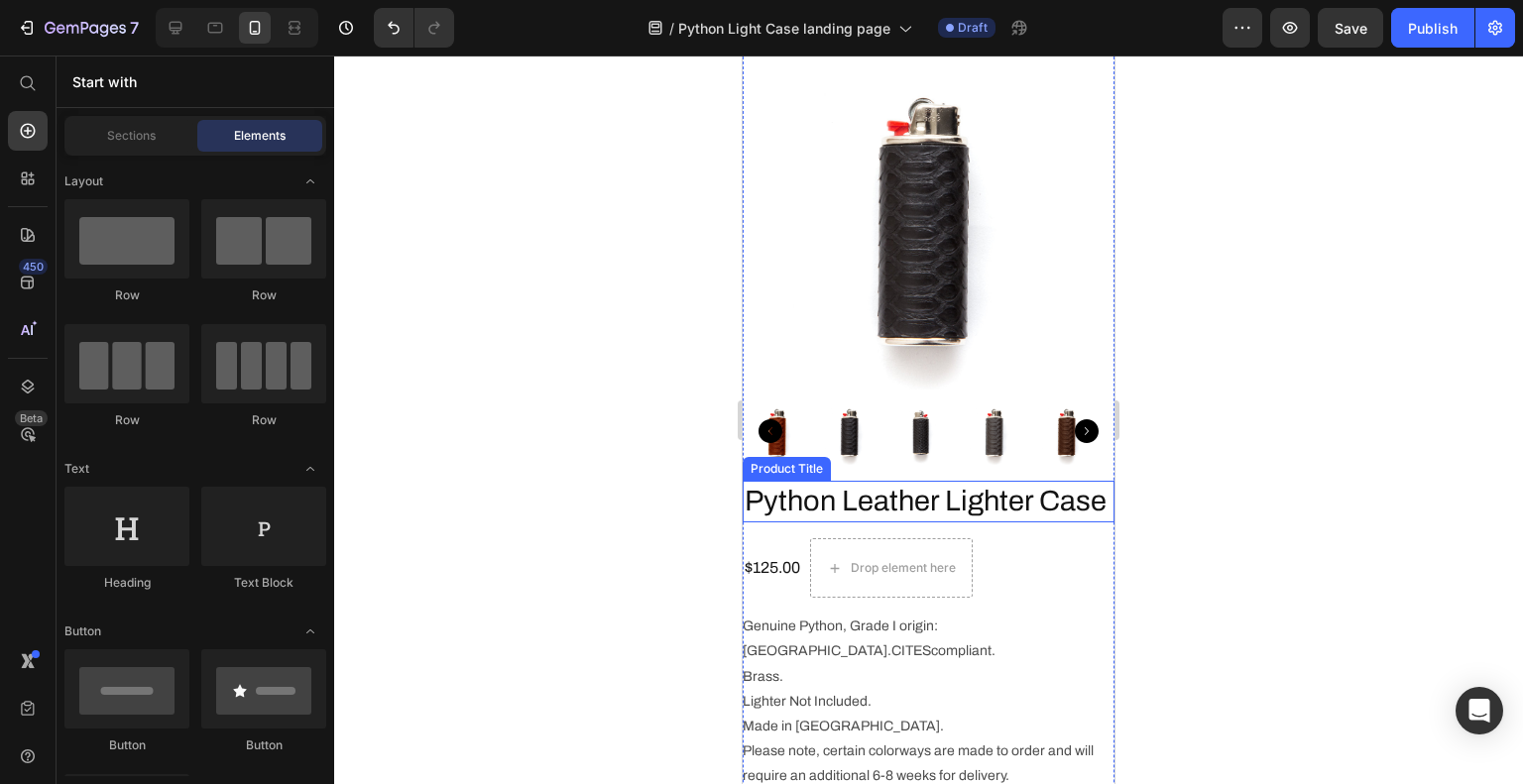 click on "Python Leather Lighter Case" at bounding box center [928, 502] 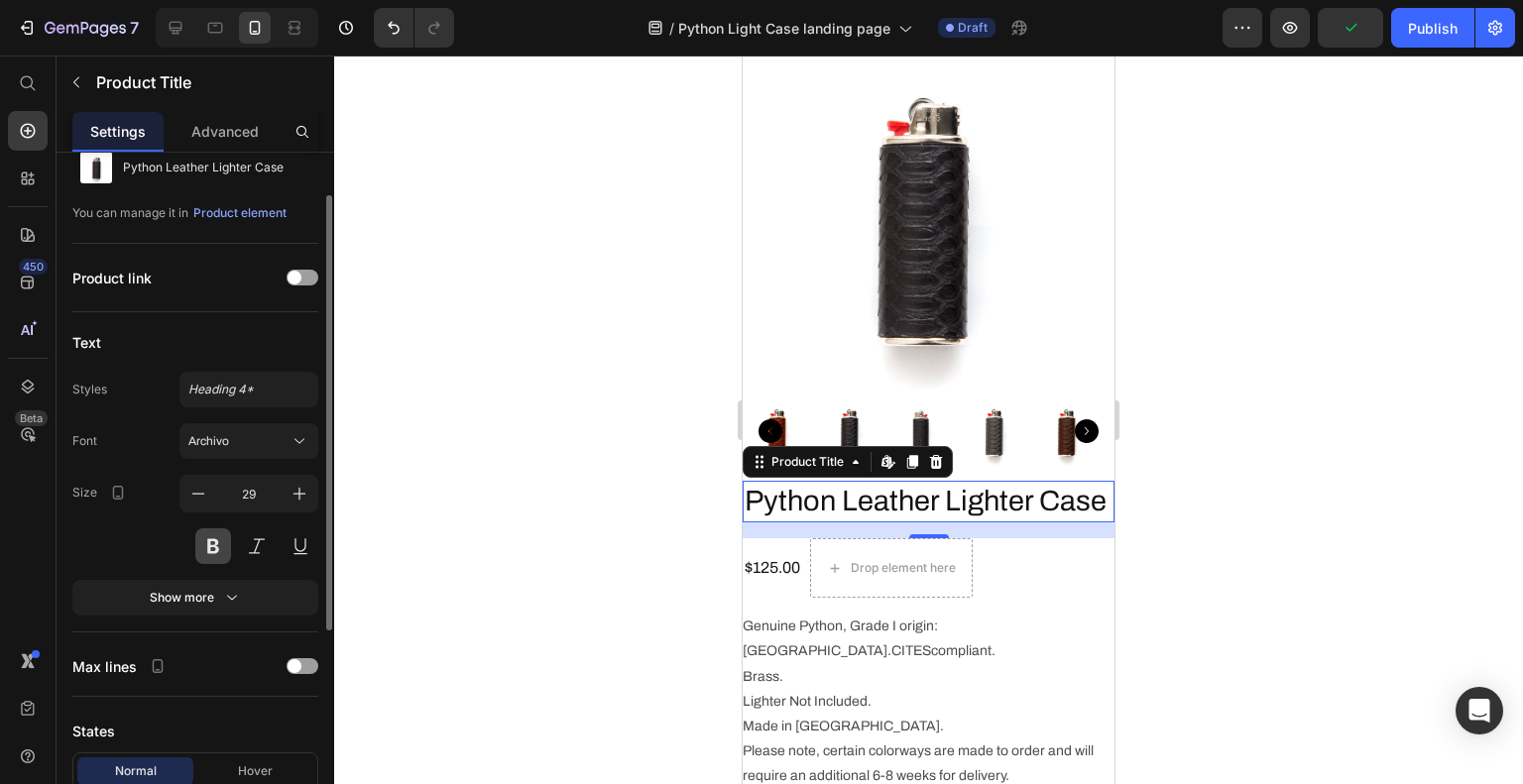 scroll, scrollTop: 69, scrollLeft: 0, axis: vertical 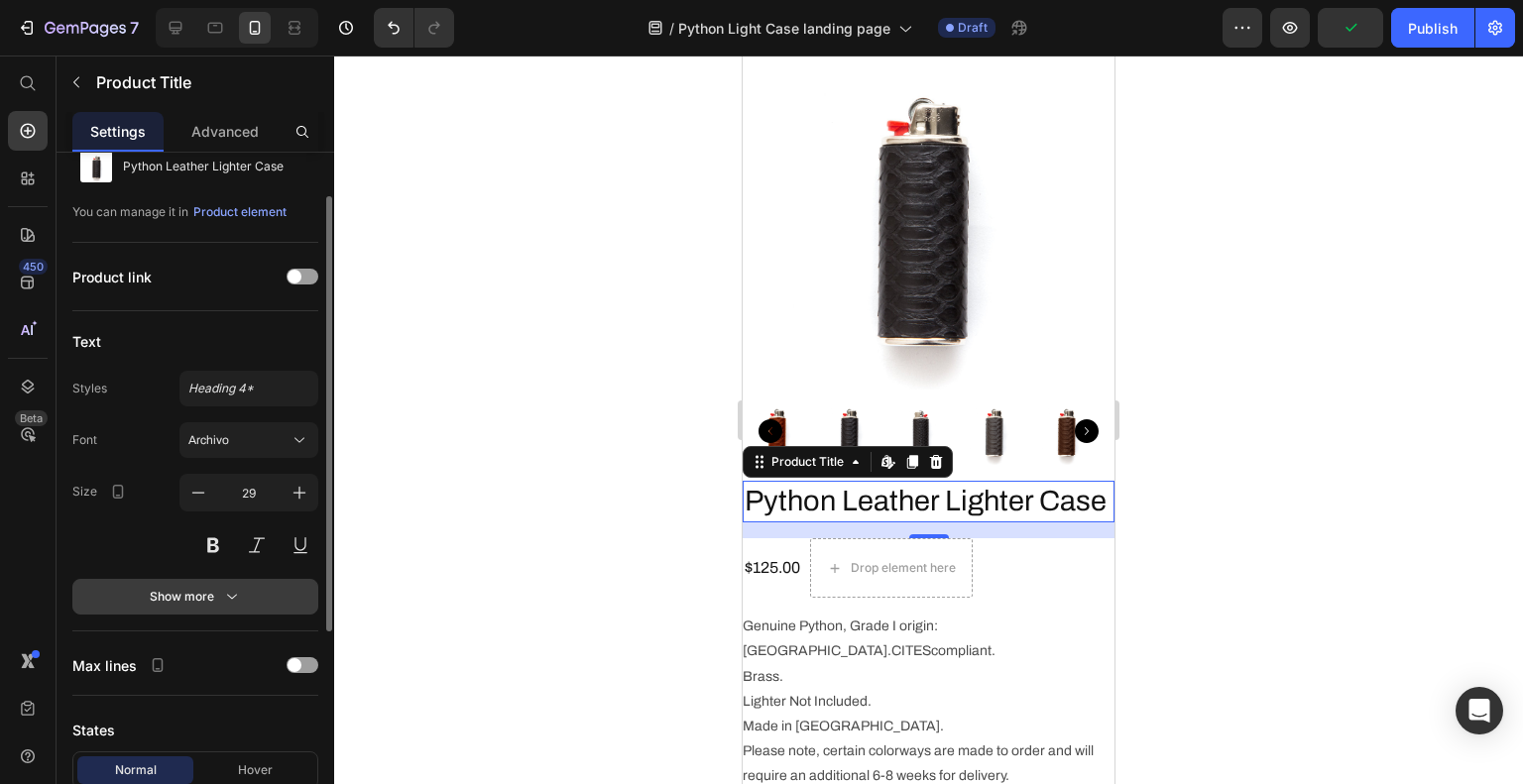 click on "Show more" at bounding box center [195, 597] 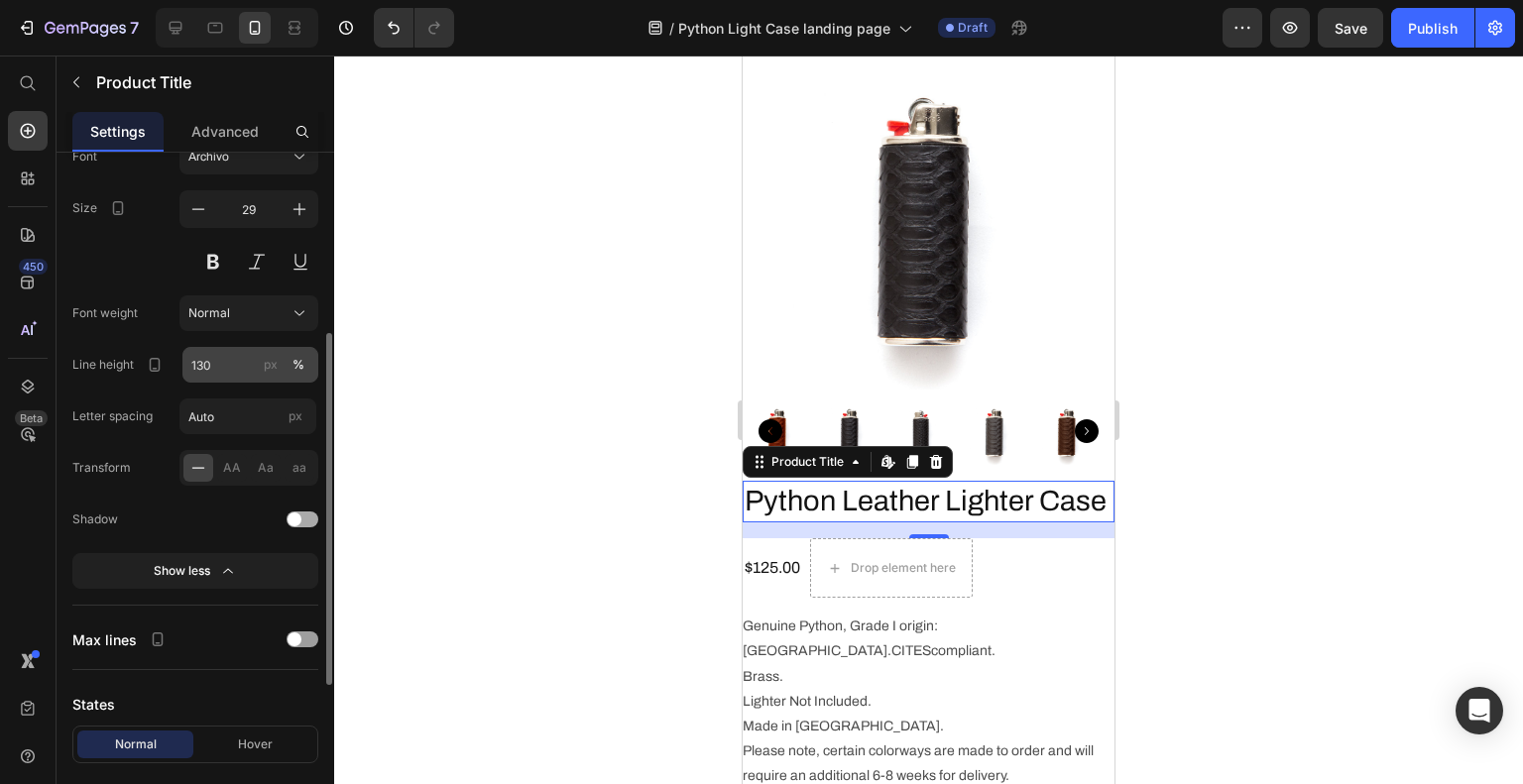 scroll, scrollTop: 483, scrollLeft: 0, axis: vertical 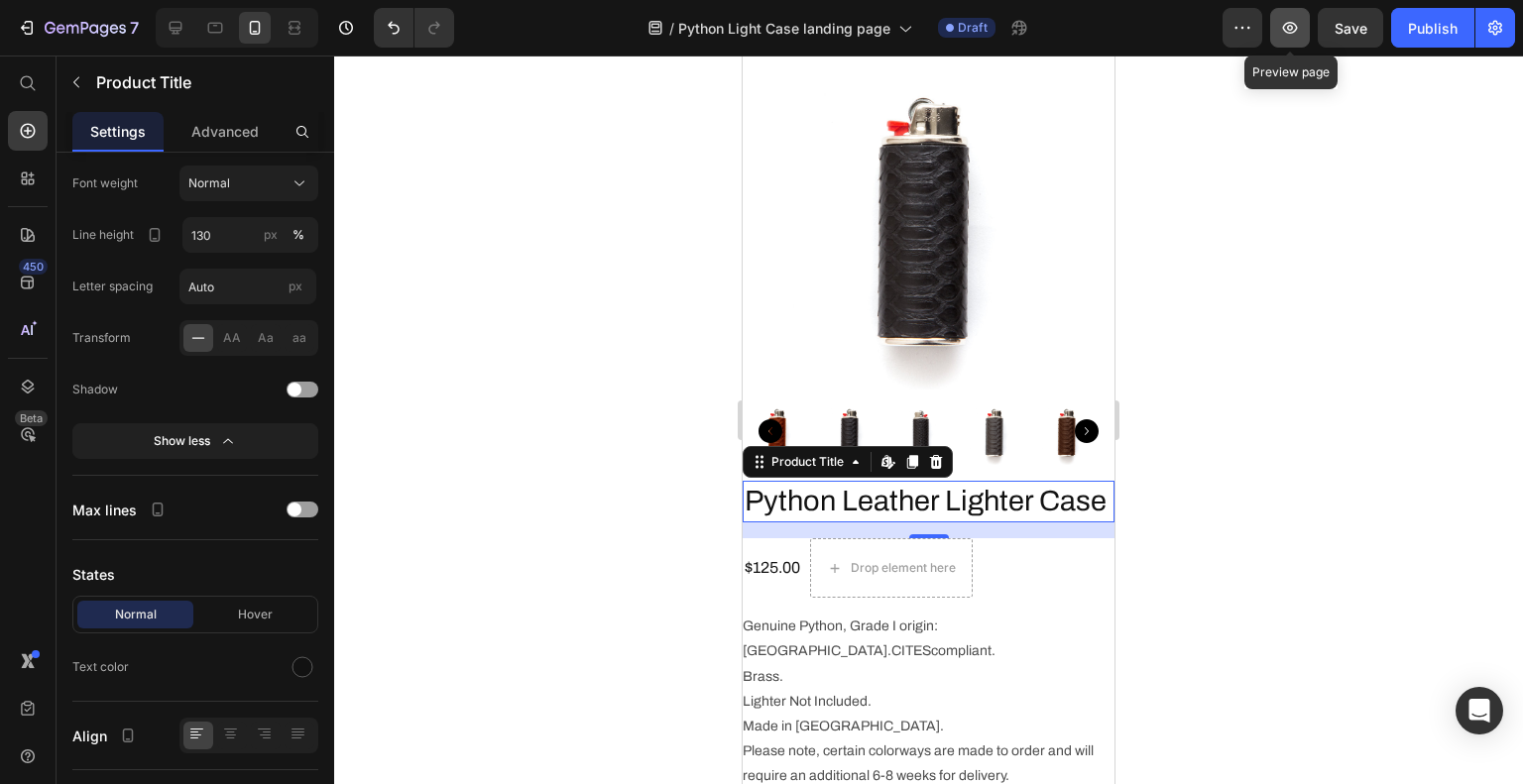click 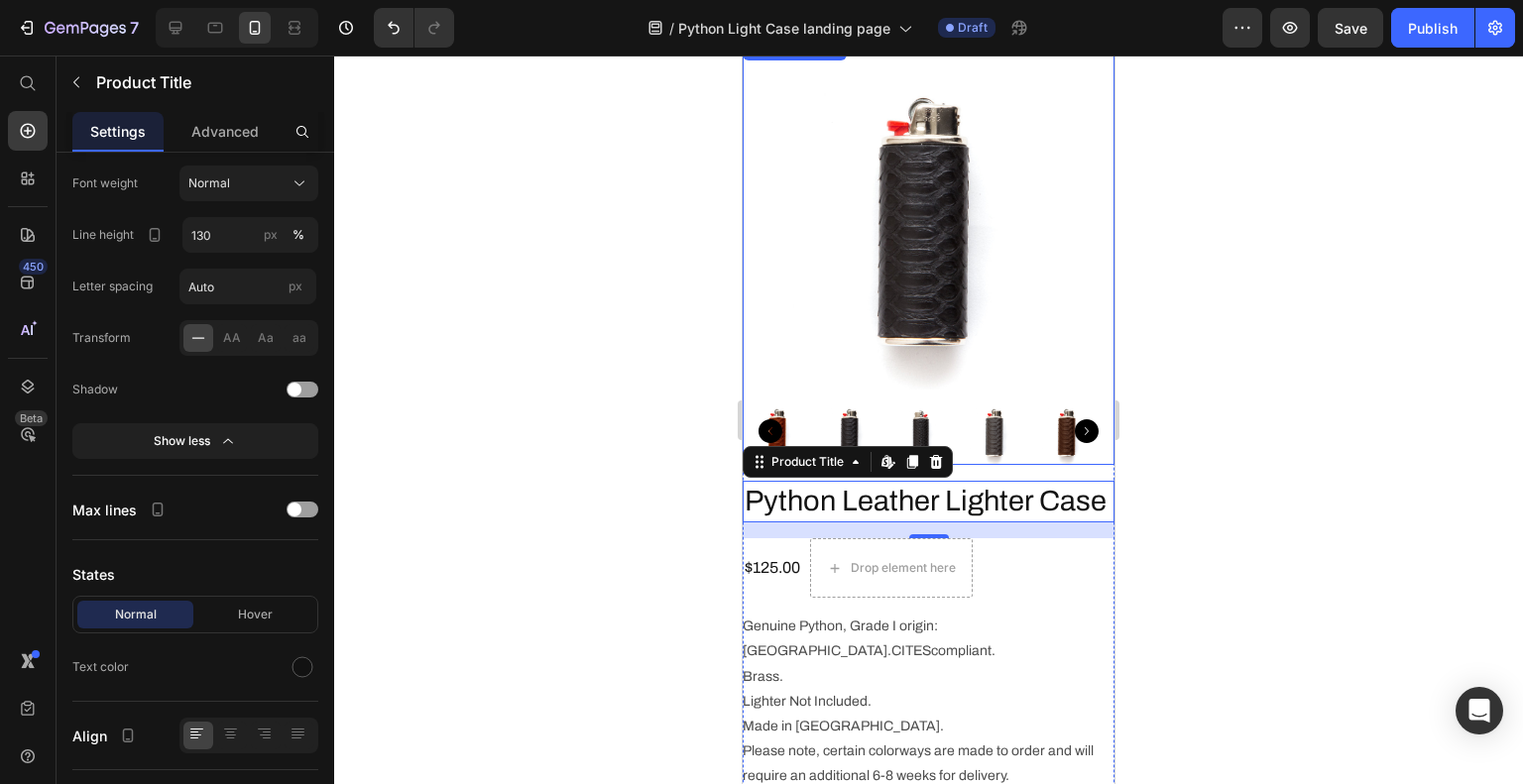 click 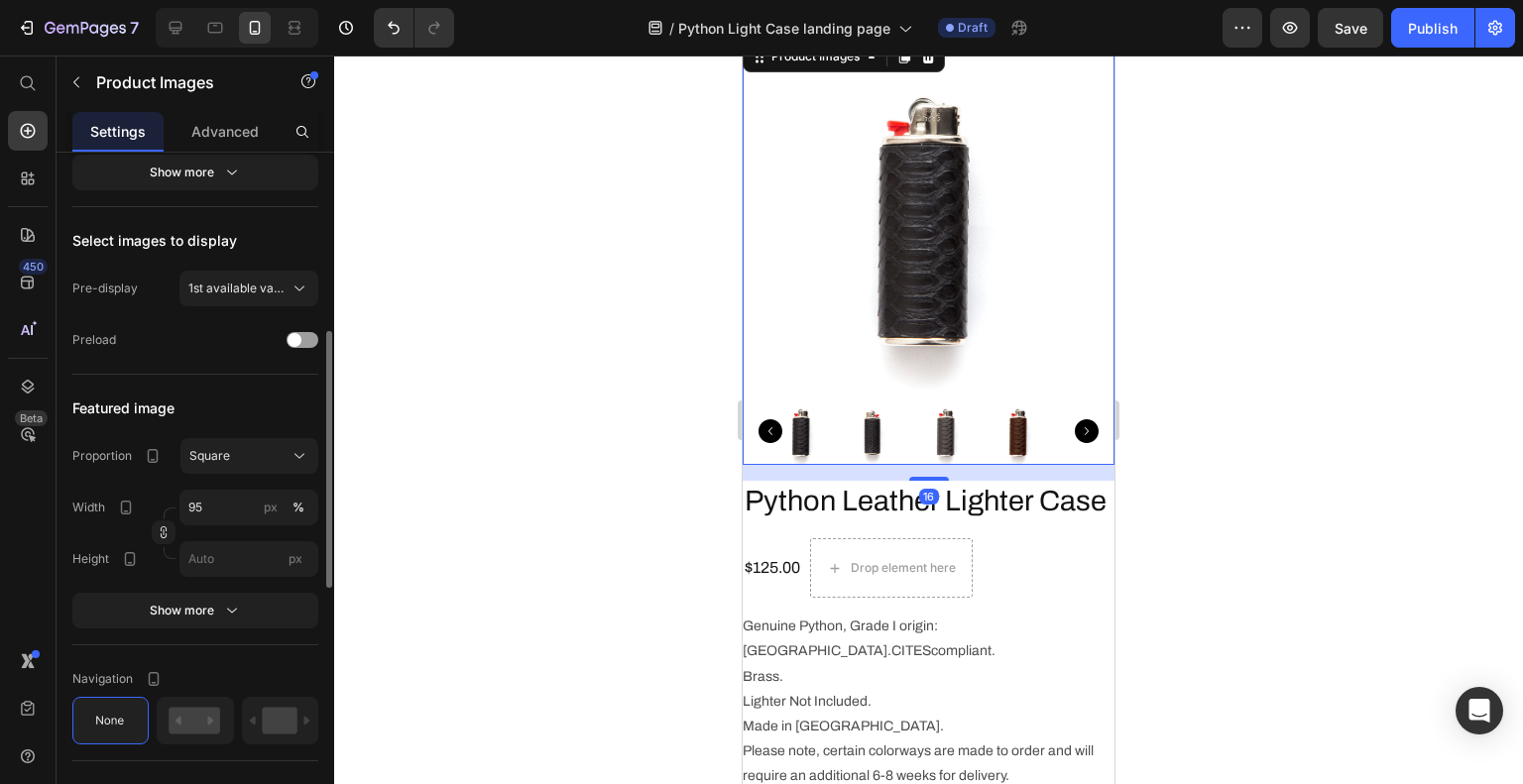 scroll, scrollTop: 0, scrollLeft: 0, axis: both 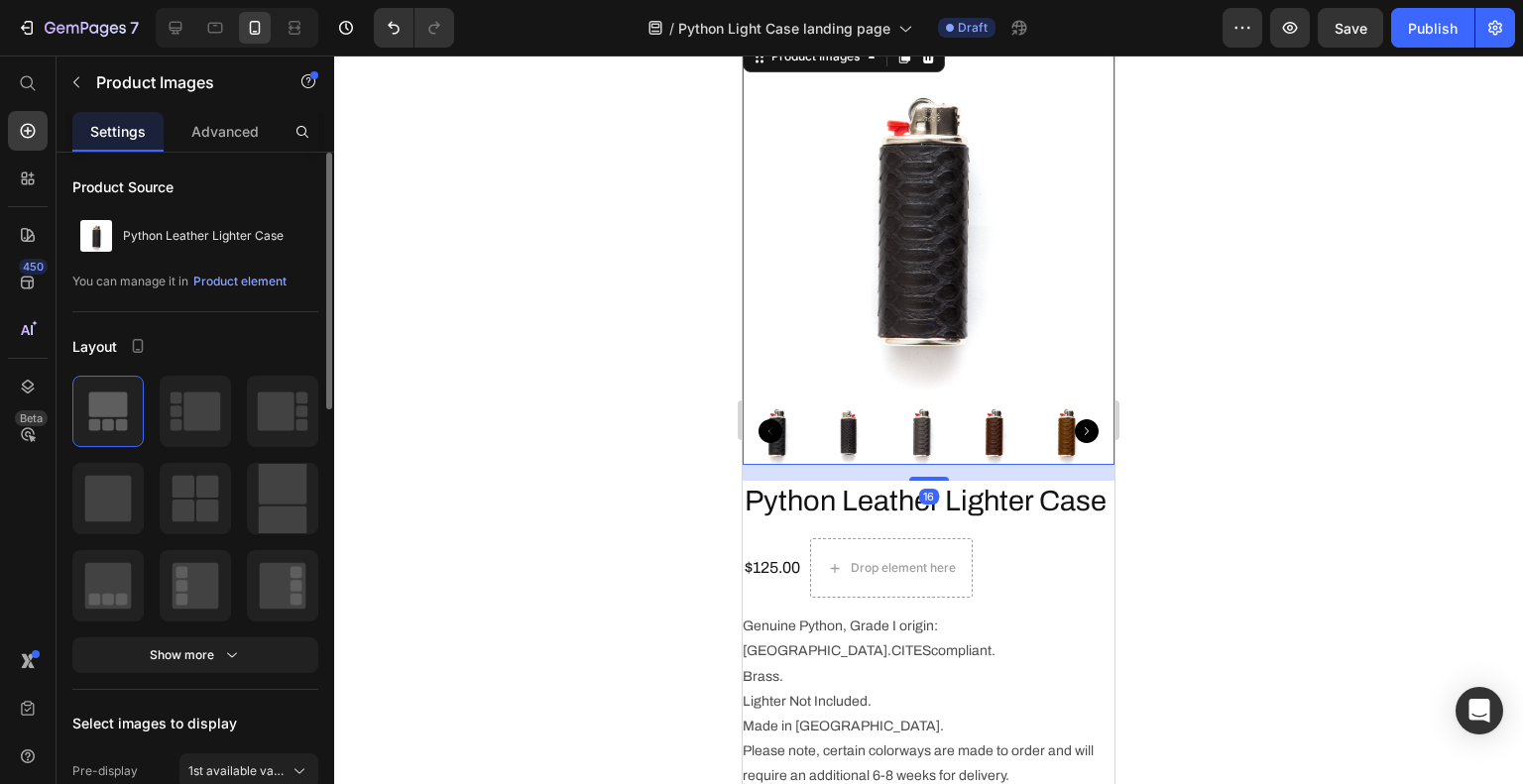click 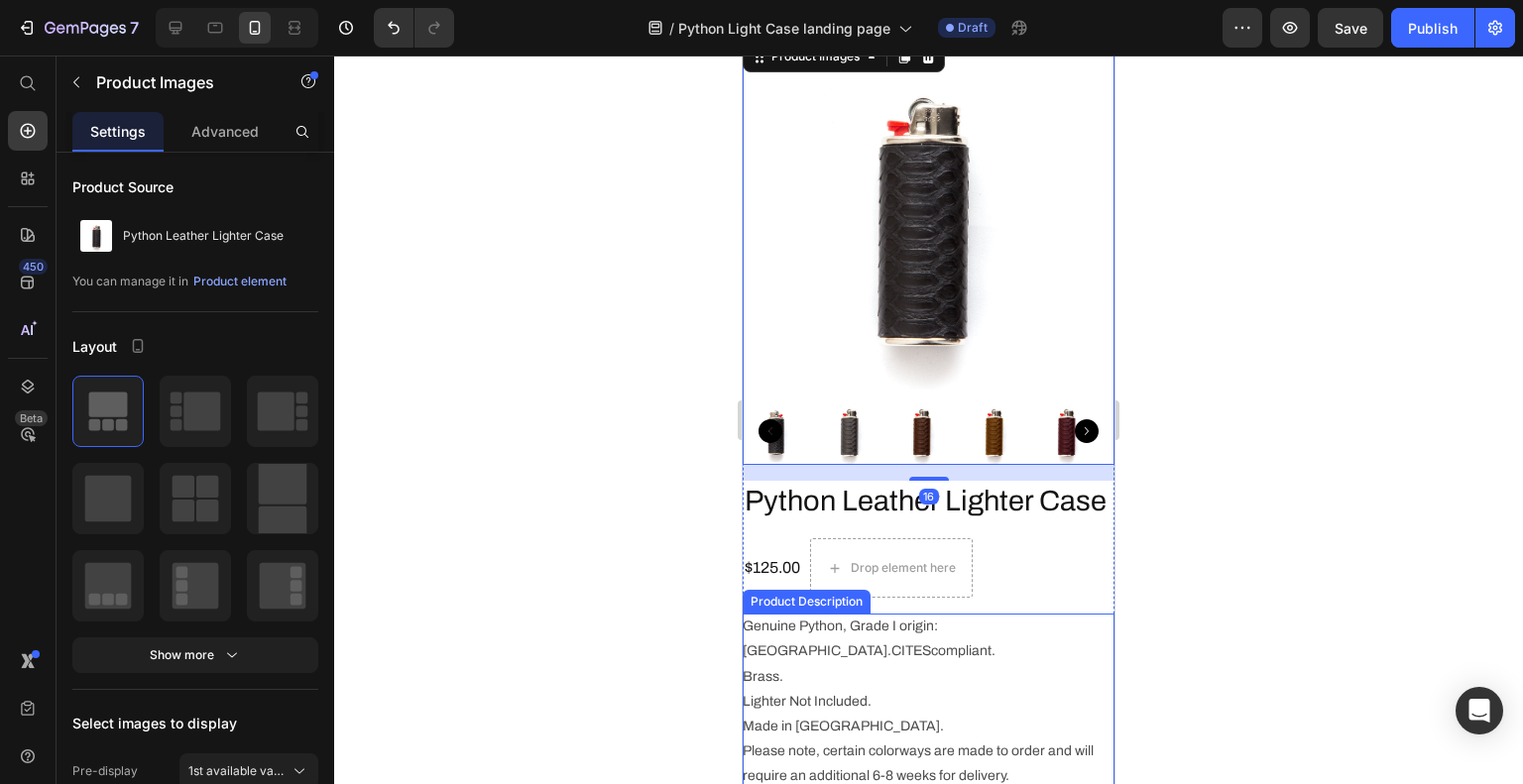 click on "Genuine Python, Grade I origin: [GEOGRAPHIC_DATA].  CITES  compliant.
Brass.
Lighter Not Included.
Made in [GEOGRAPHIC_DATA].
Please note, certain colorways are made to order and will require an additional 6-8 weeks for delivery. Please  contact  our customer service team for more information about our current inventory" at bounding box center [928, 726] 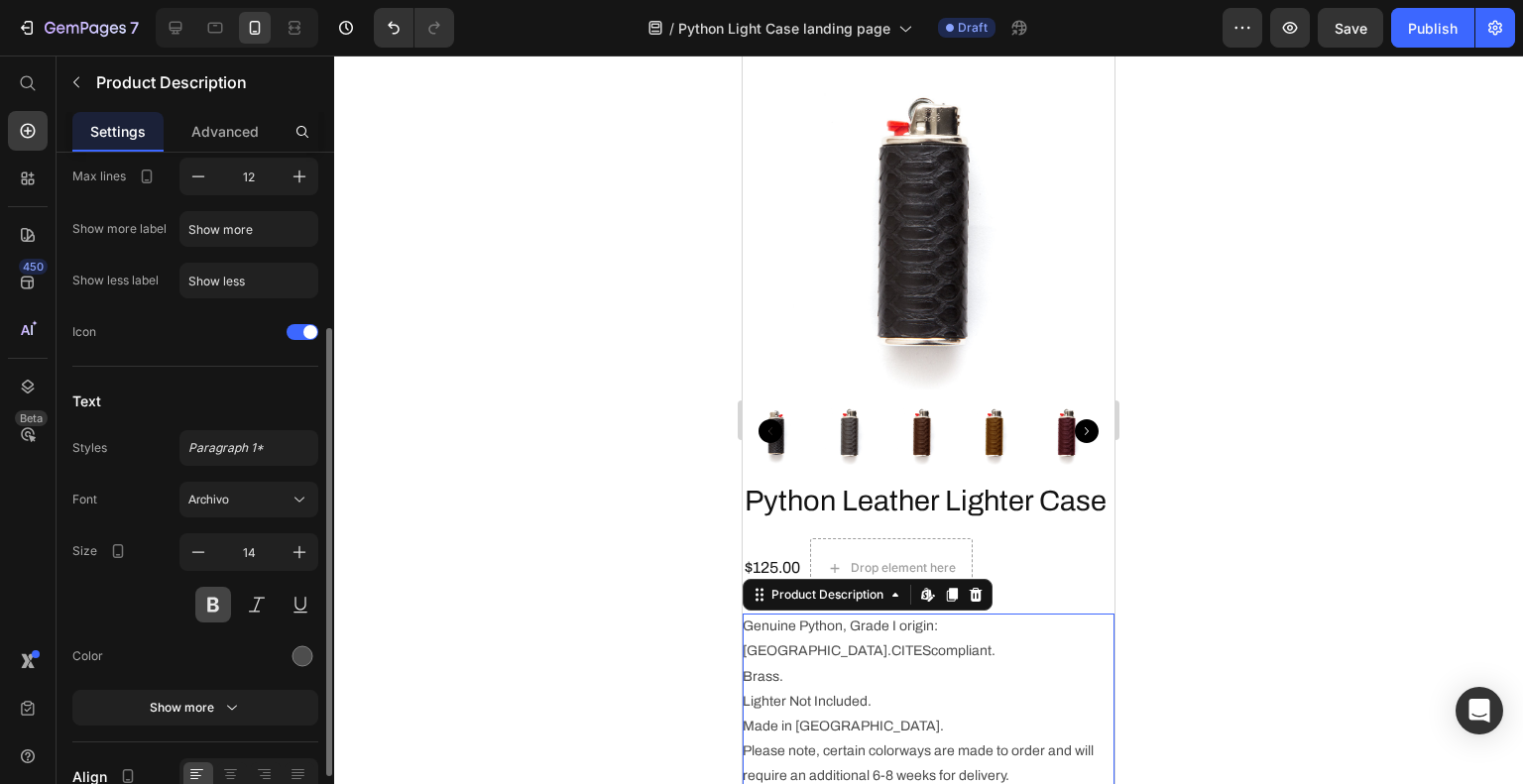 scroll, scrollTop: 368, scrollLeft: 0, axis: vertical 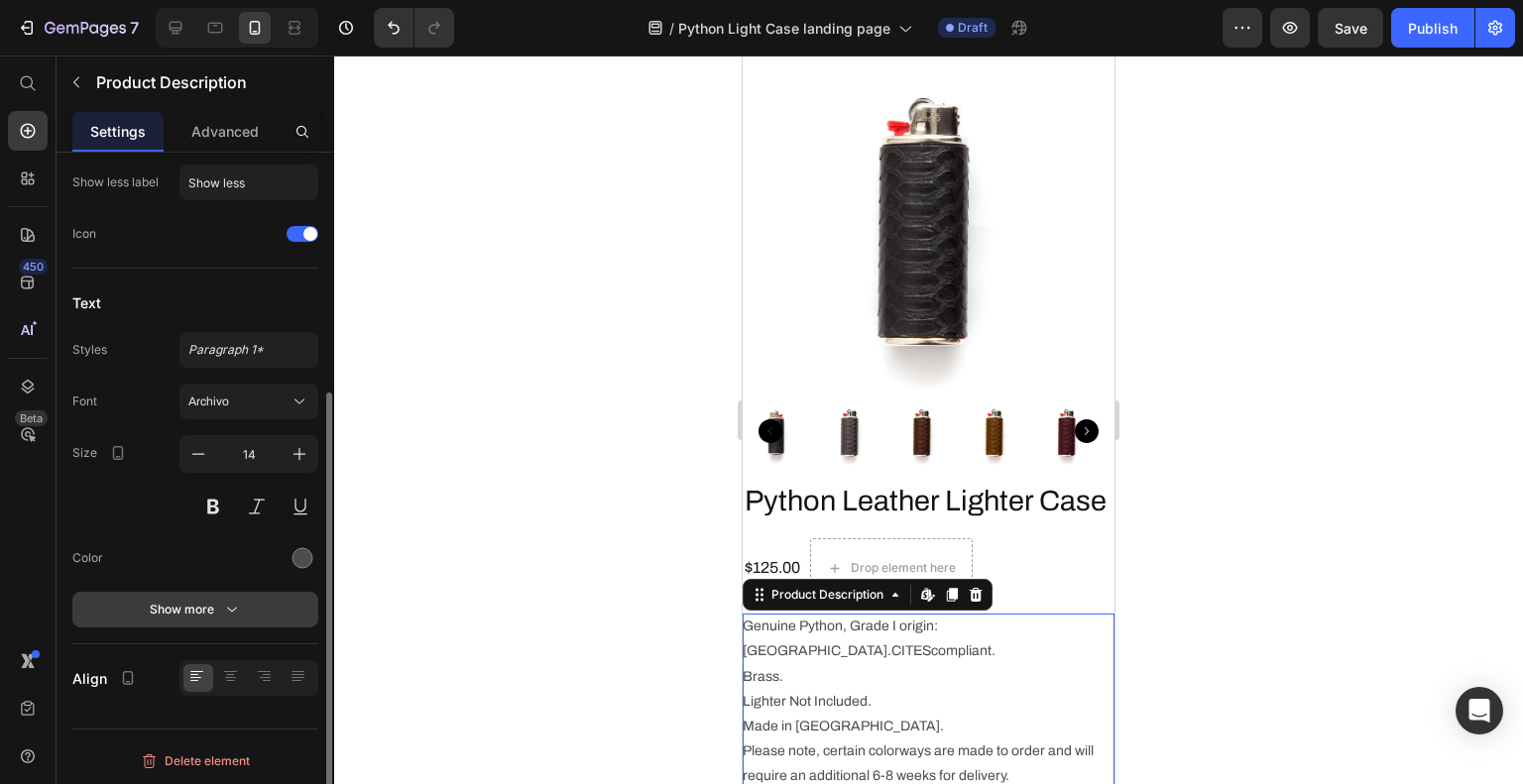 drag, startPoint x: 204, startPoint y: 594, endPoint x: 191, endPoint y: 598, distance: 13.601471 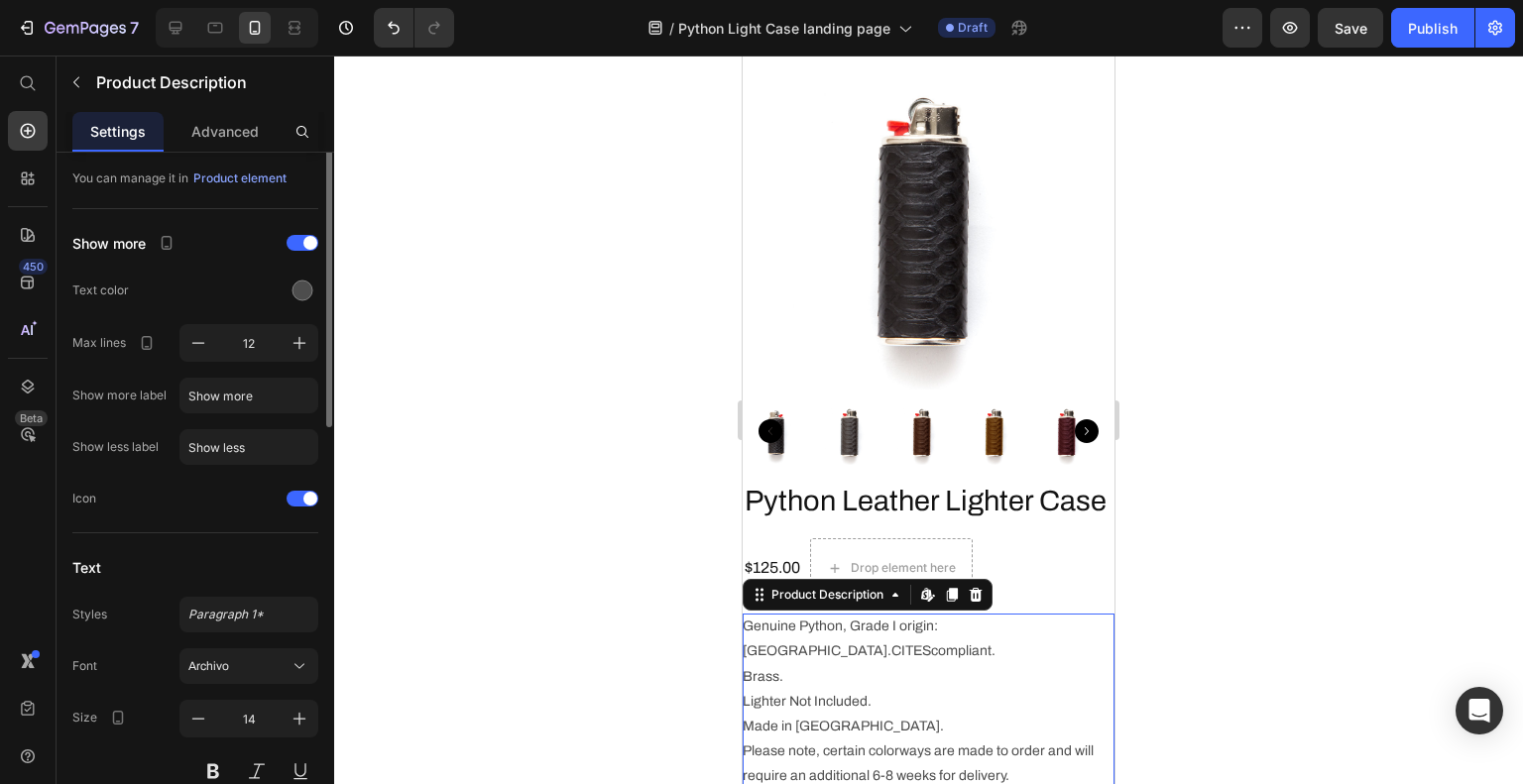 scroll, scrollTop: 0, scrollLeft: 0, axis: both 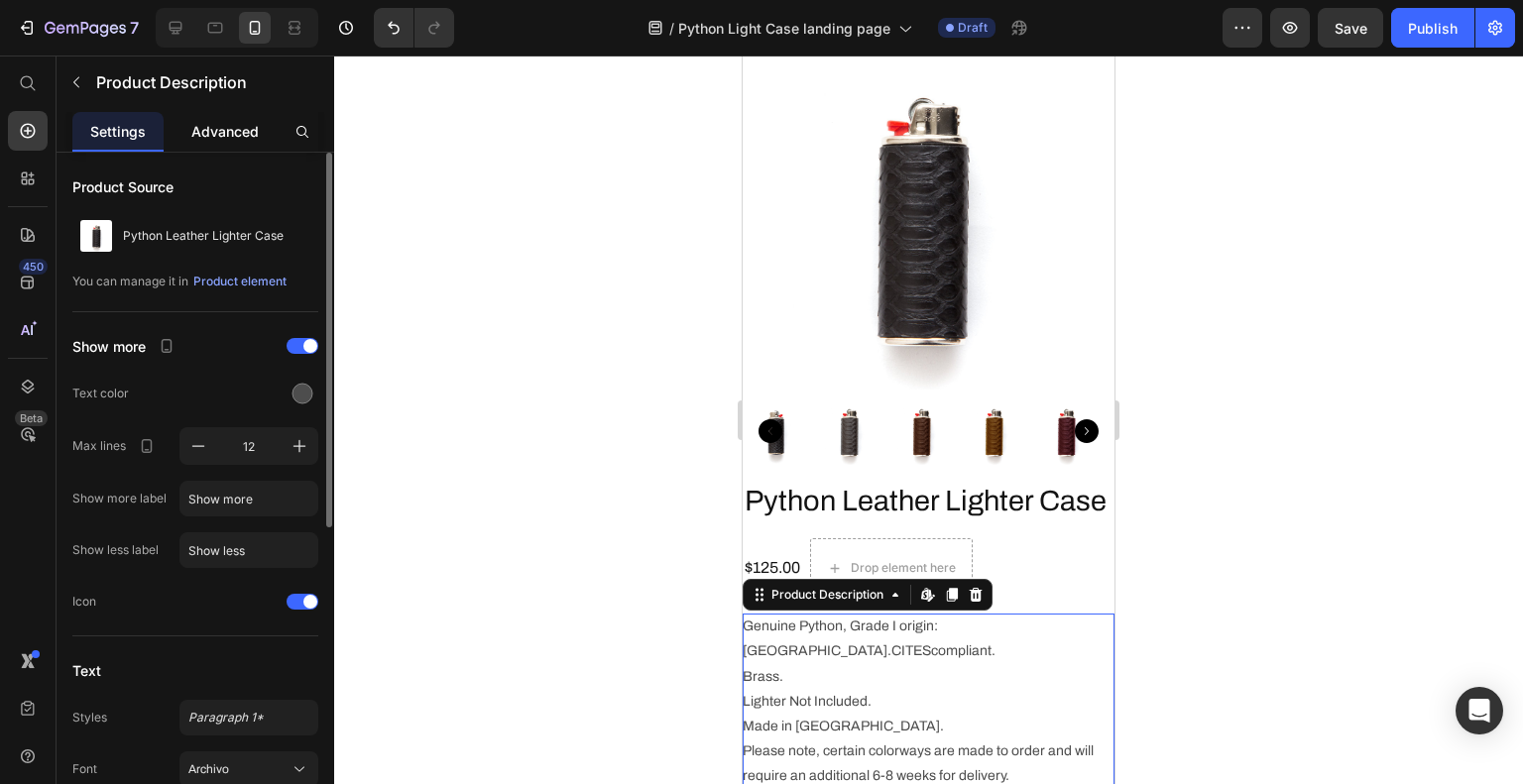 click on "Advanced" at bounding box center (225, 131) 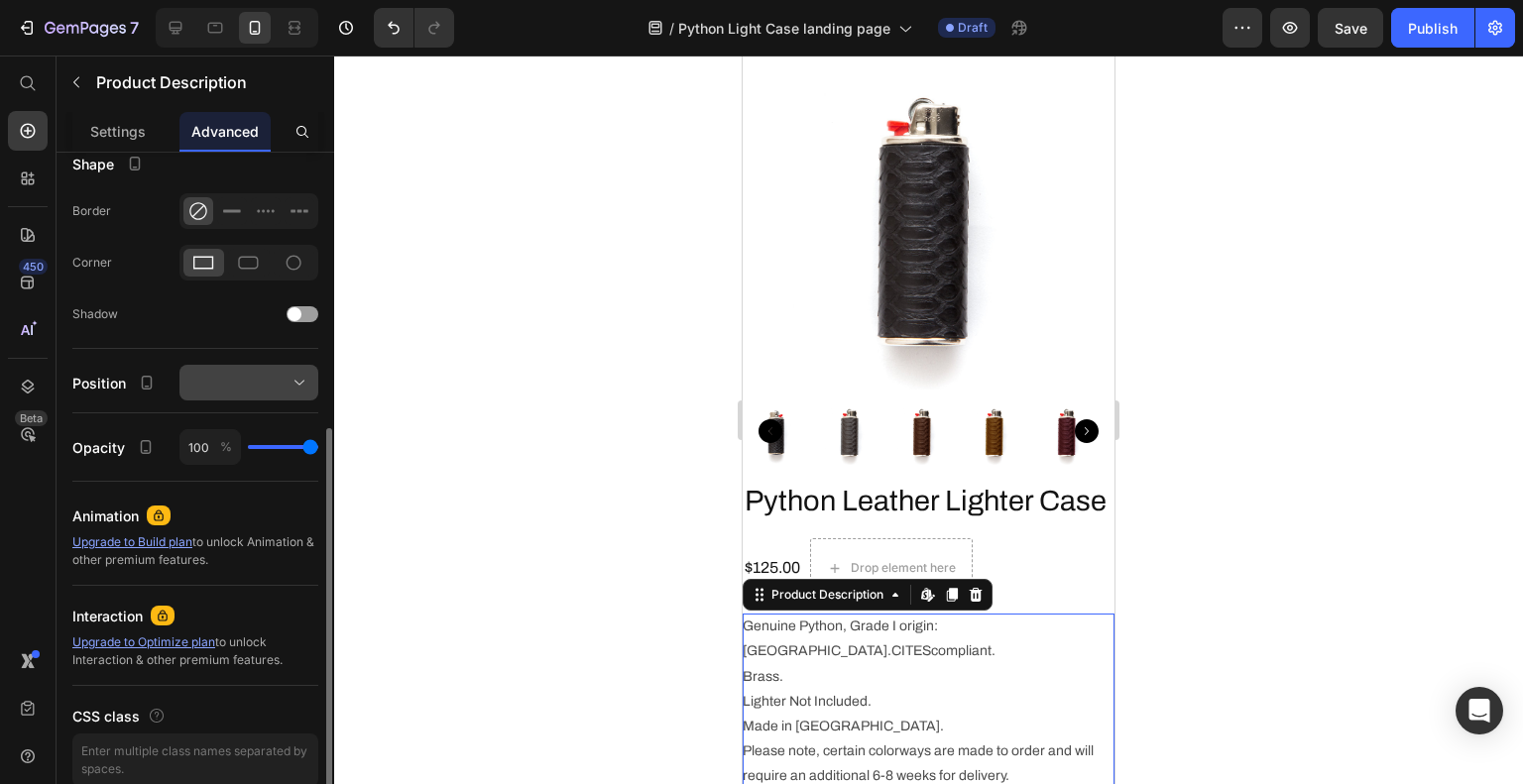 scroll, scrollTop: 603, scrollLeft: 0, axis: vertical 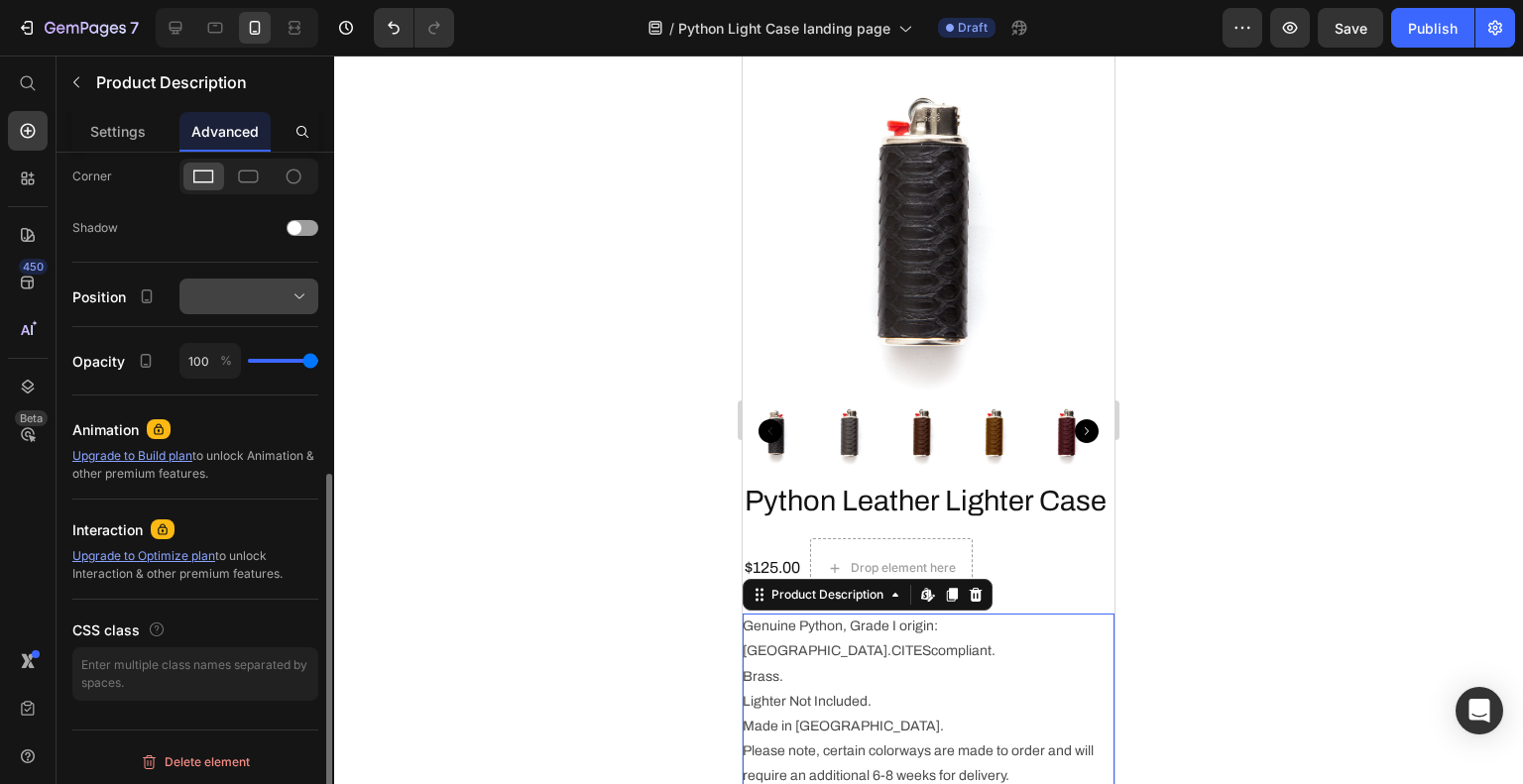 click at bounding box center (249, 296) 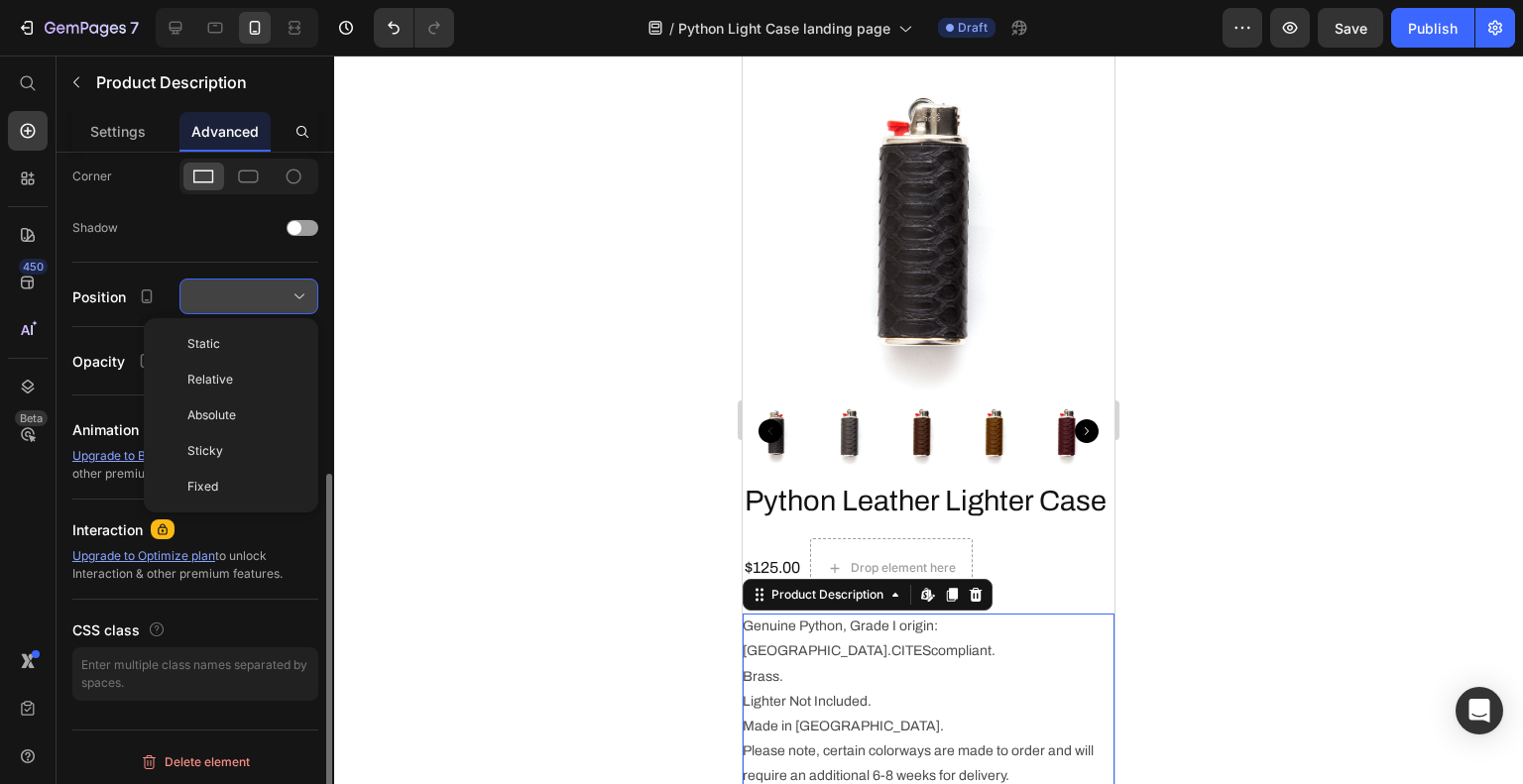 click at bounding box center [249, 296] 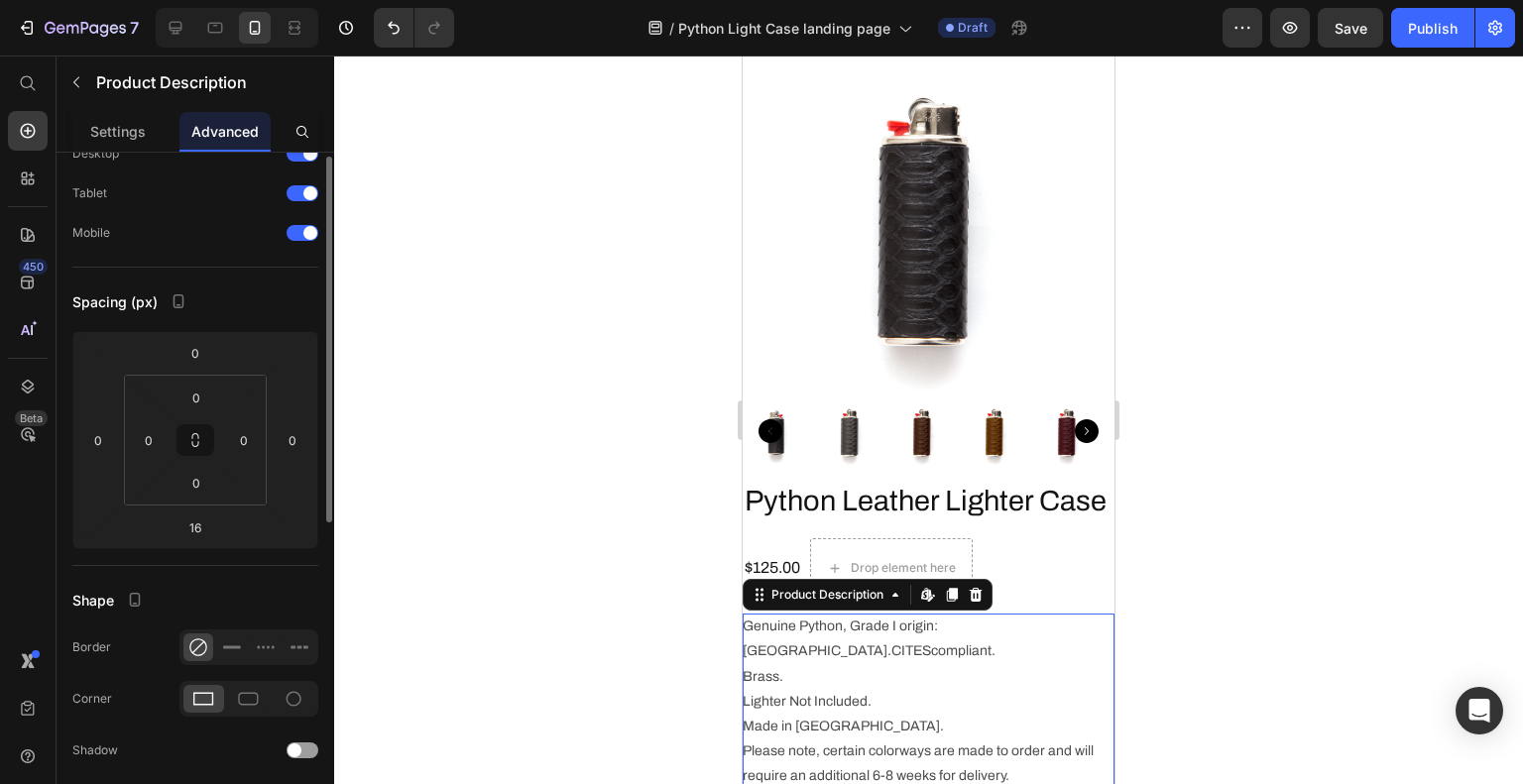 scroll, scrollTop: 0, scrollLeft: 0, axis: both 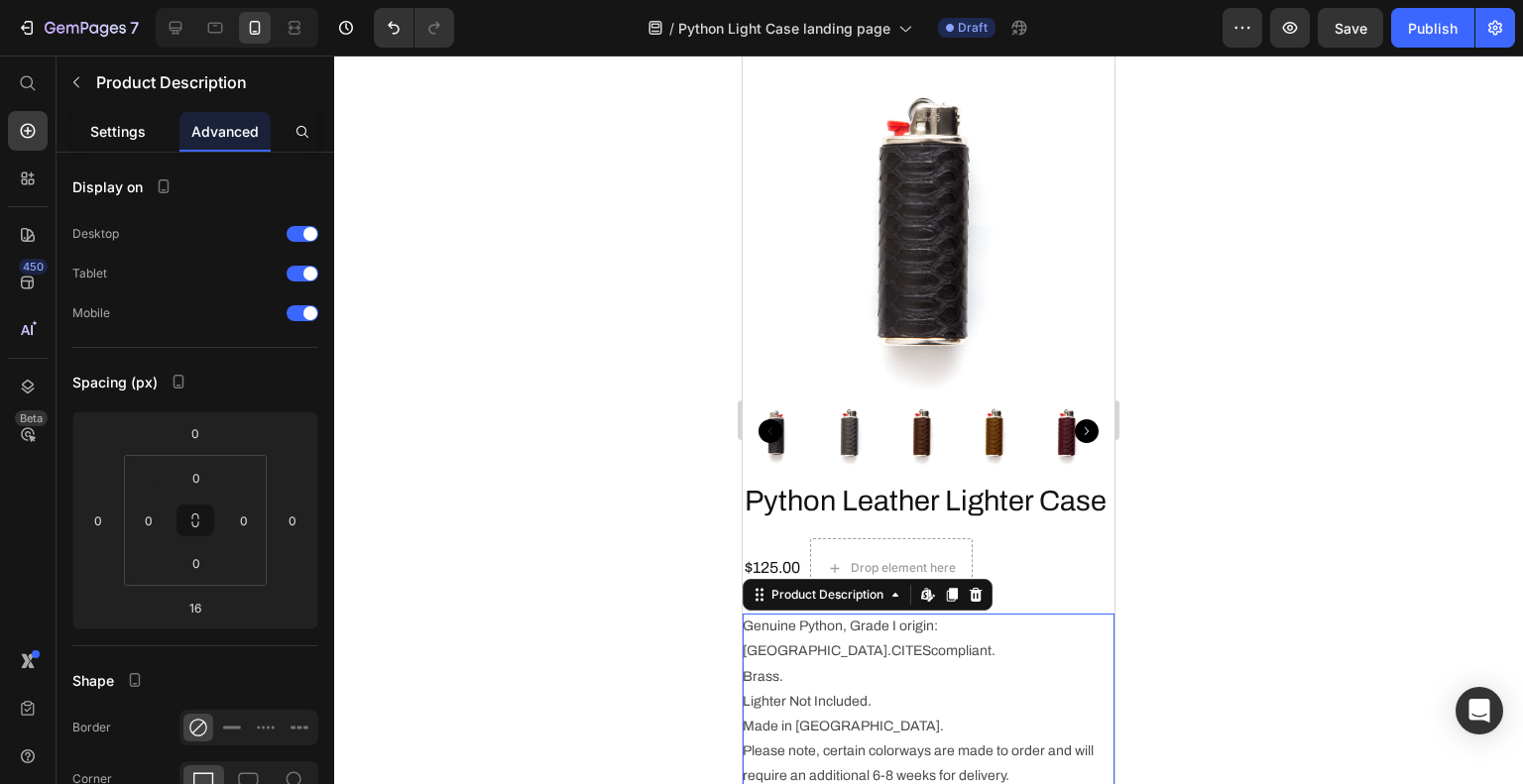 click on "Settings" at bounding box center (118, 131) 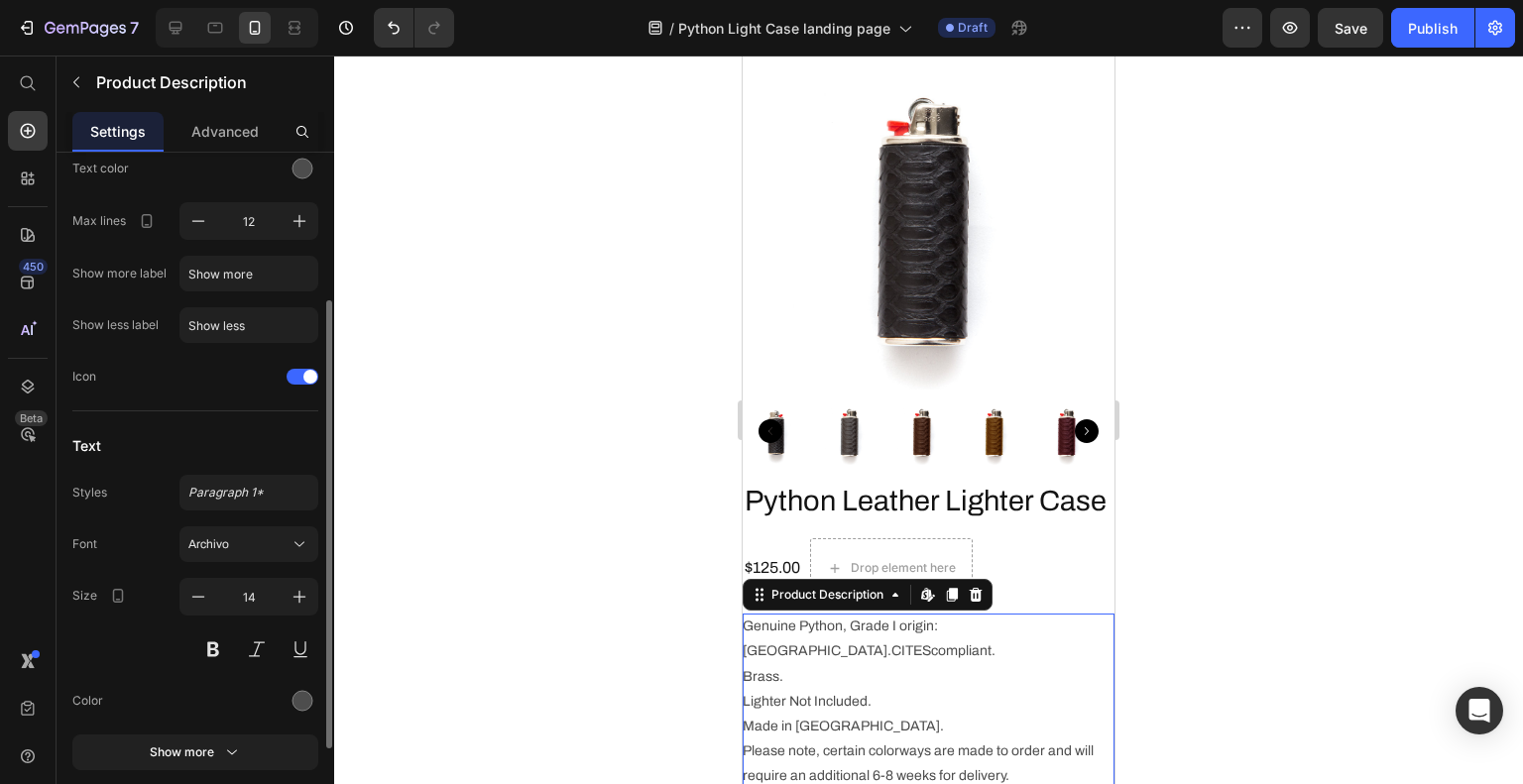 scroll, scrollTop: 226, scrollLeft: 0, axis: vertical 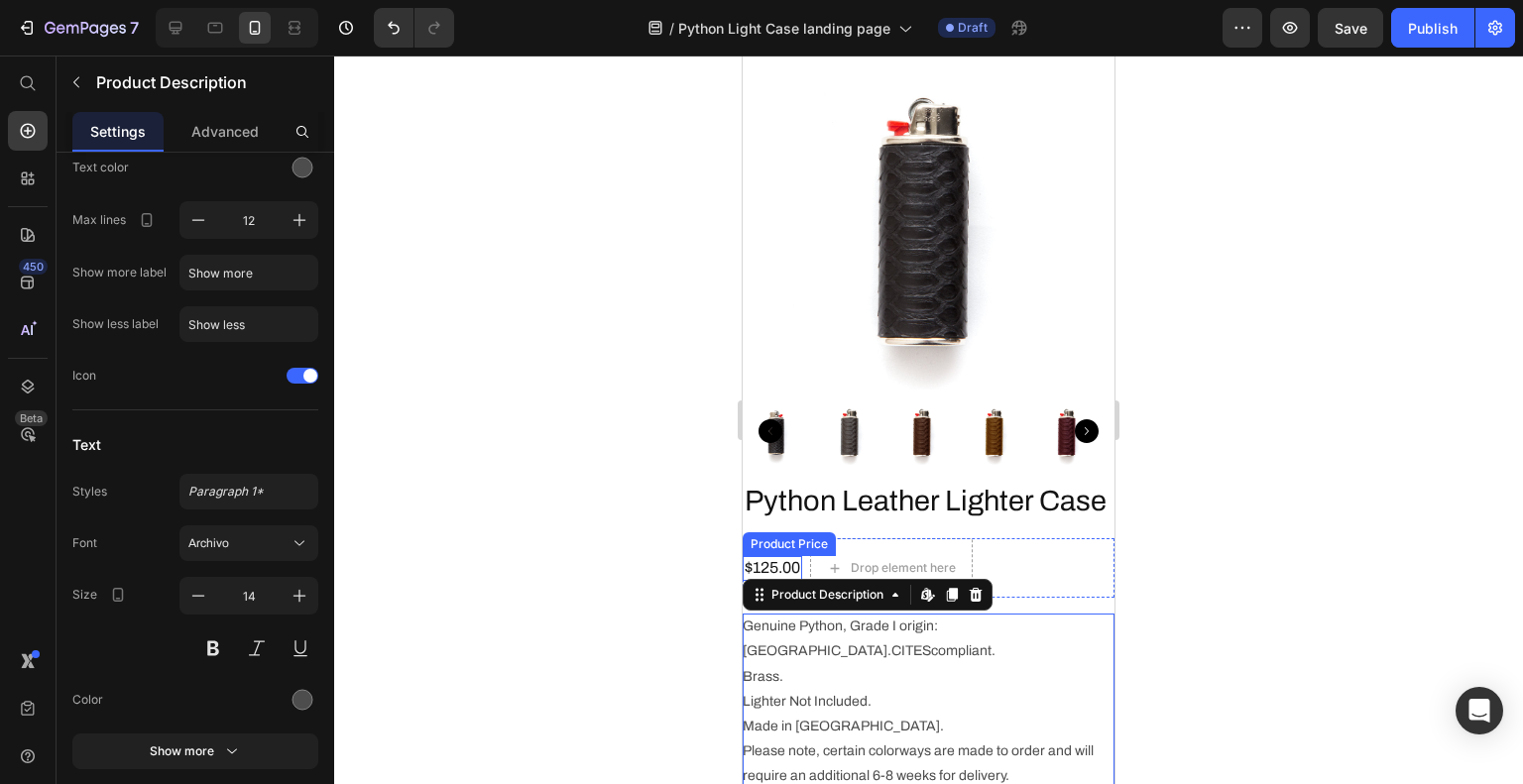 click on "$125.00" at bounding box center (772, 568) 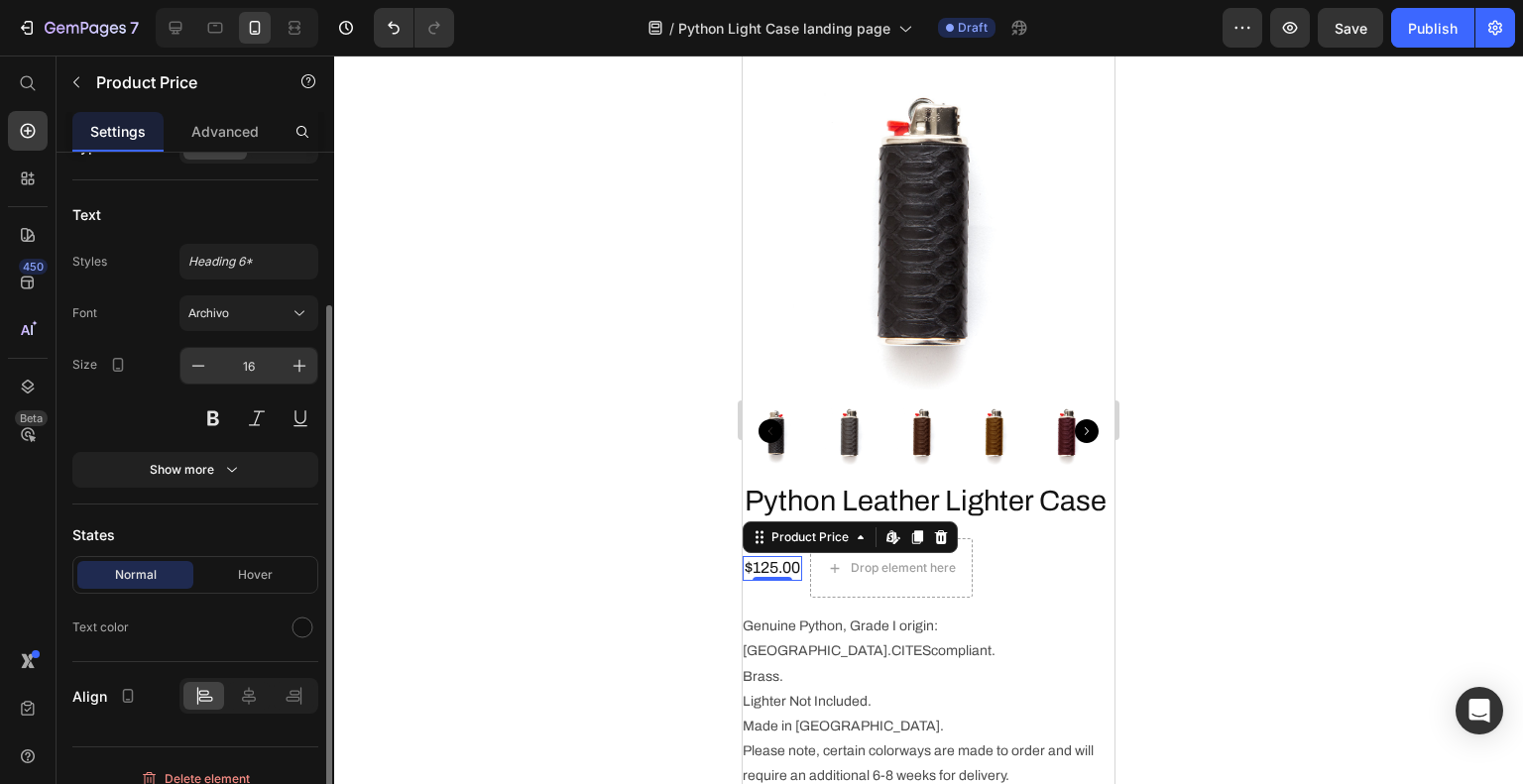 scroll, scrollTop: 218, scrollLeft: 0, axis: vertical 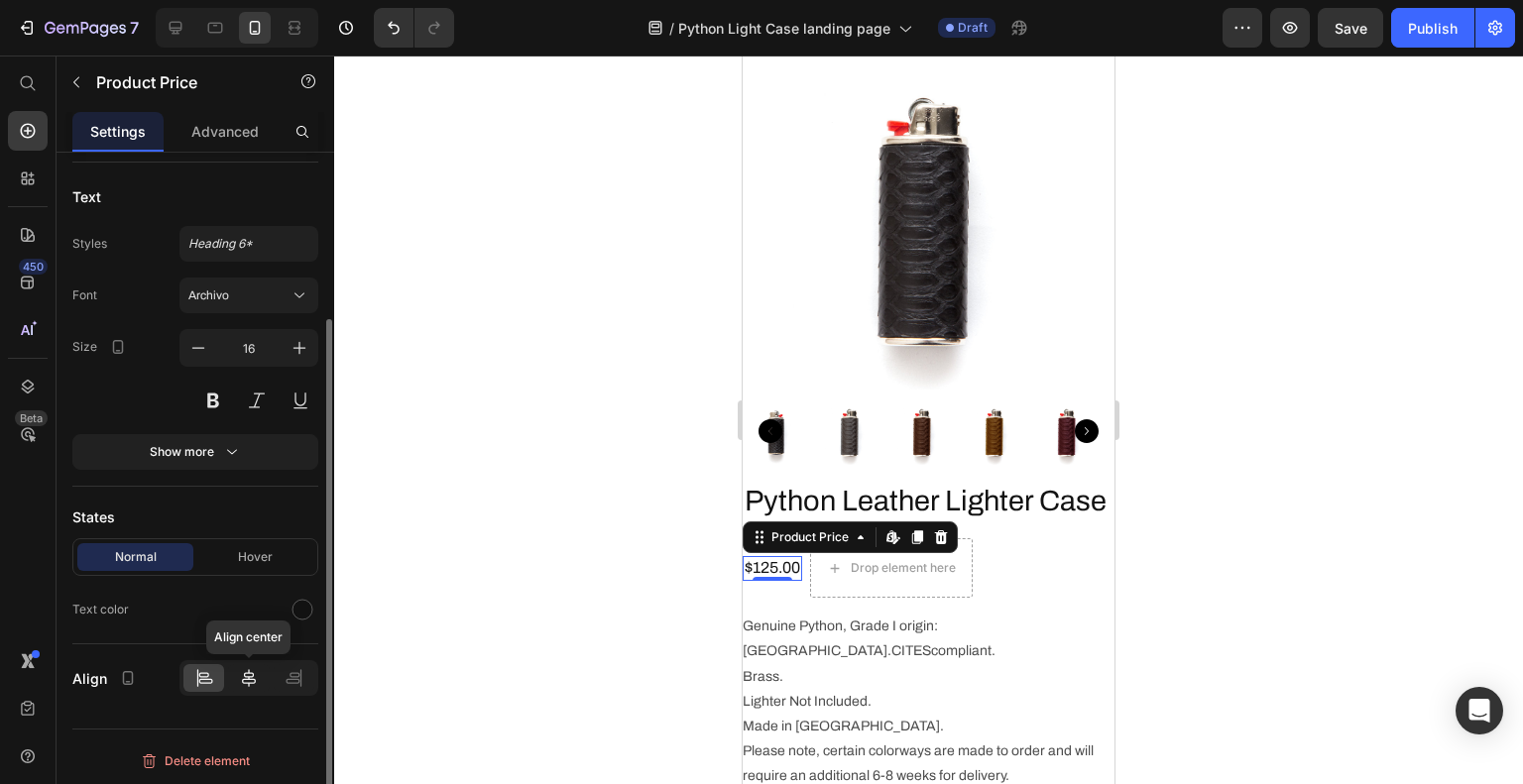 click 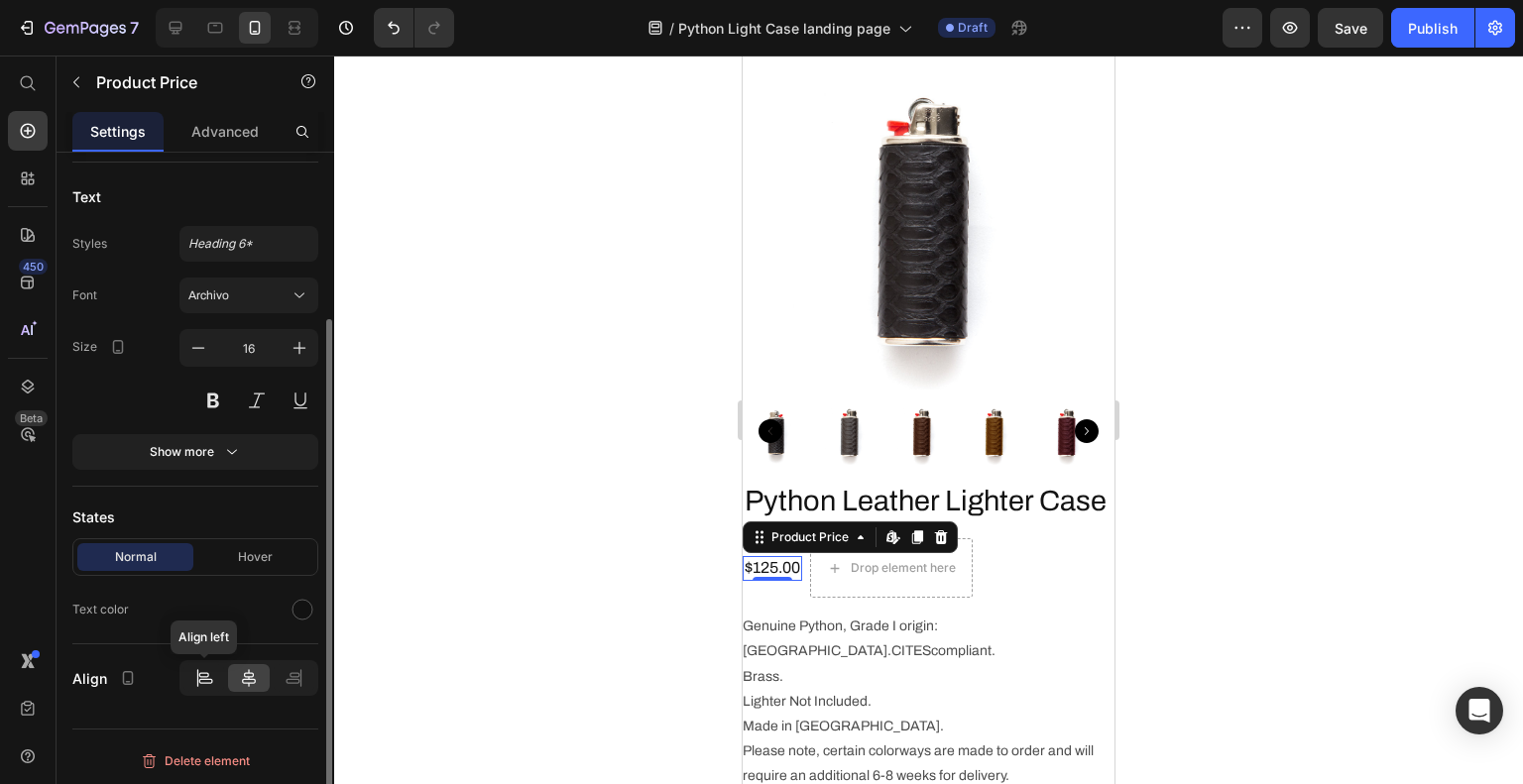 drag, startPoint x: 216, startPoint y: 673, endPoint x: 206, endPoint y: 680, distance: 12.206556 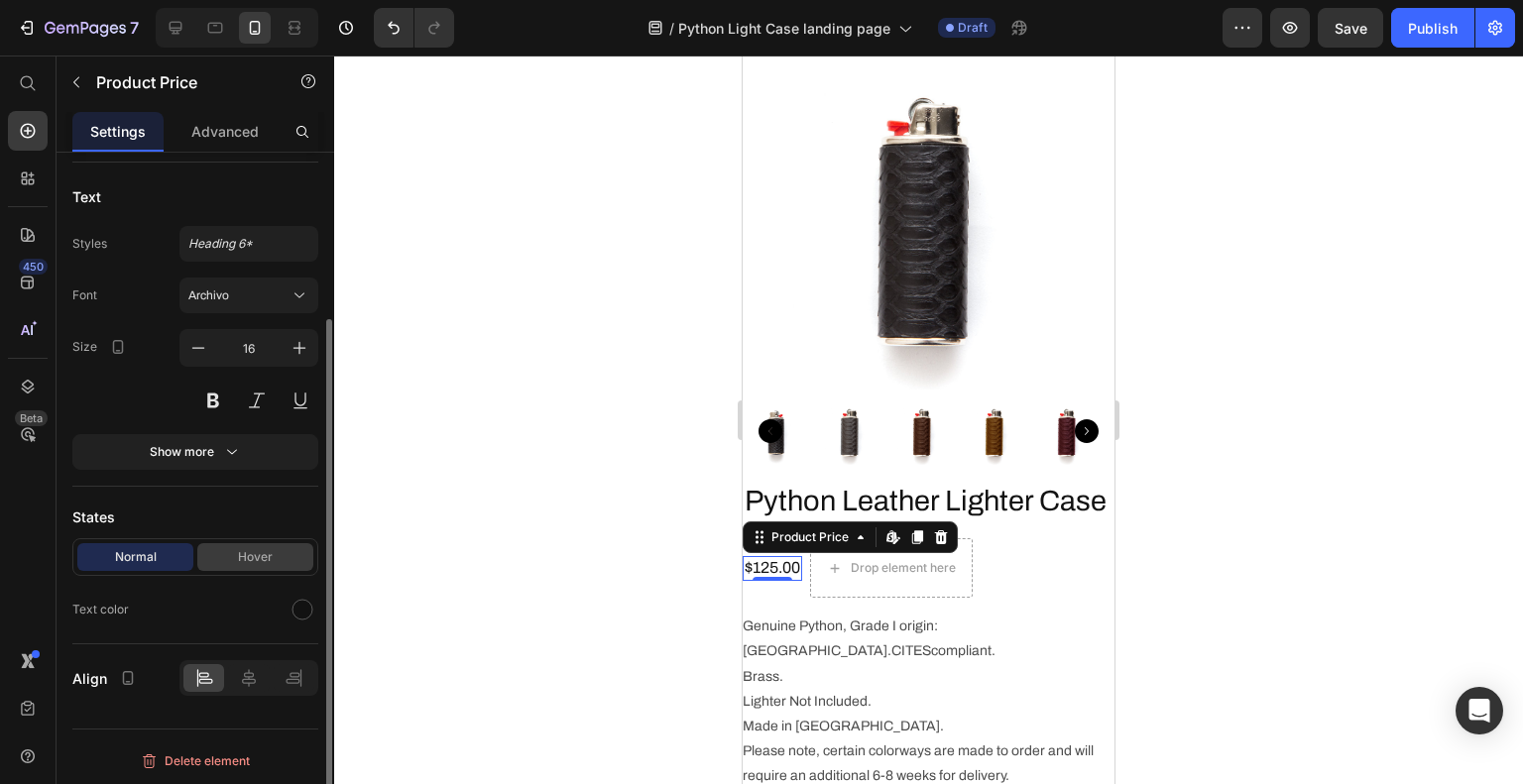 drag, startPoint x: 252, startPoint y: 554, endPoint x: 237, endPoint y: 561, distance: 16.552945 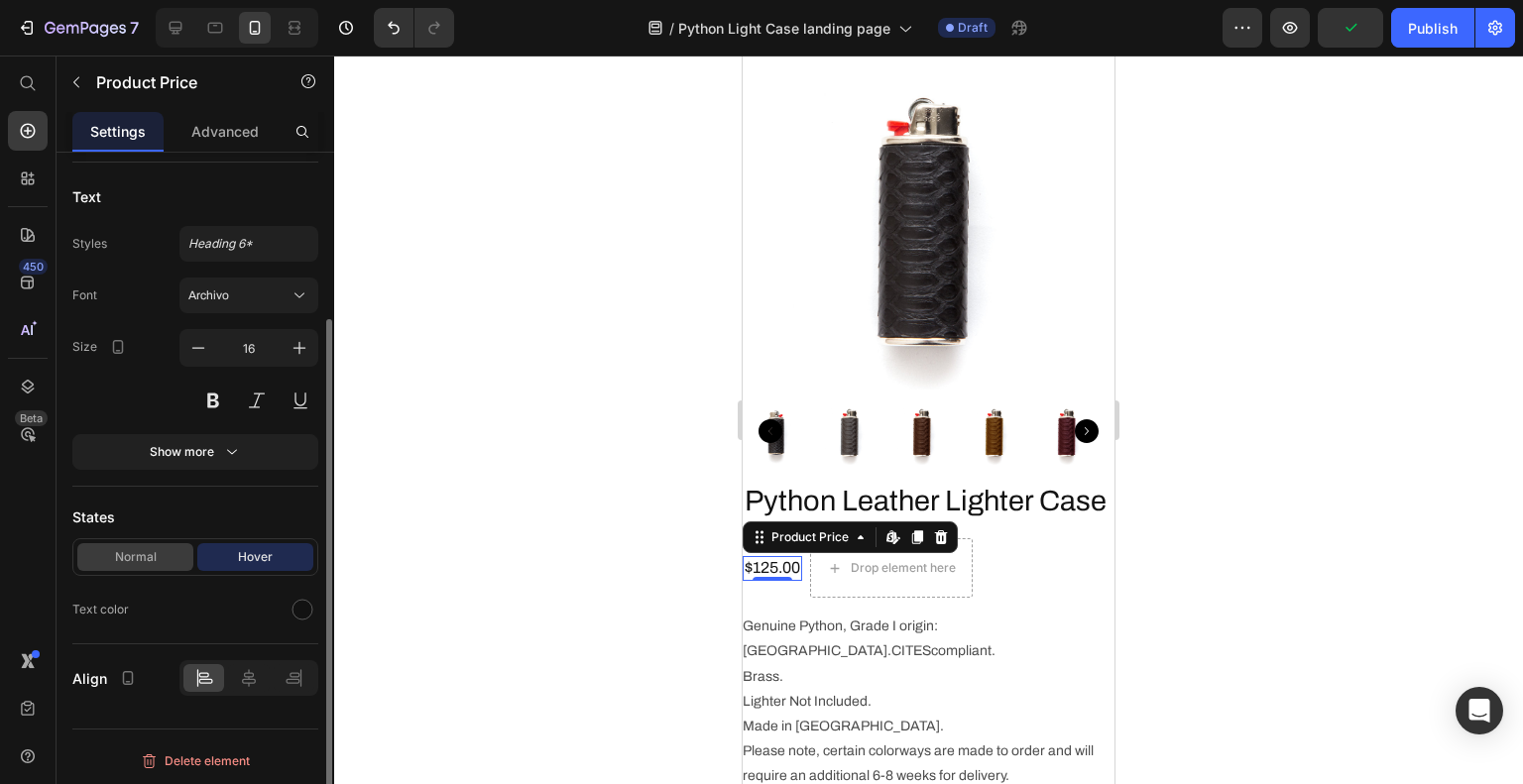 click on "Normal" at bounding box center [135, 557] 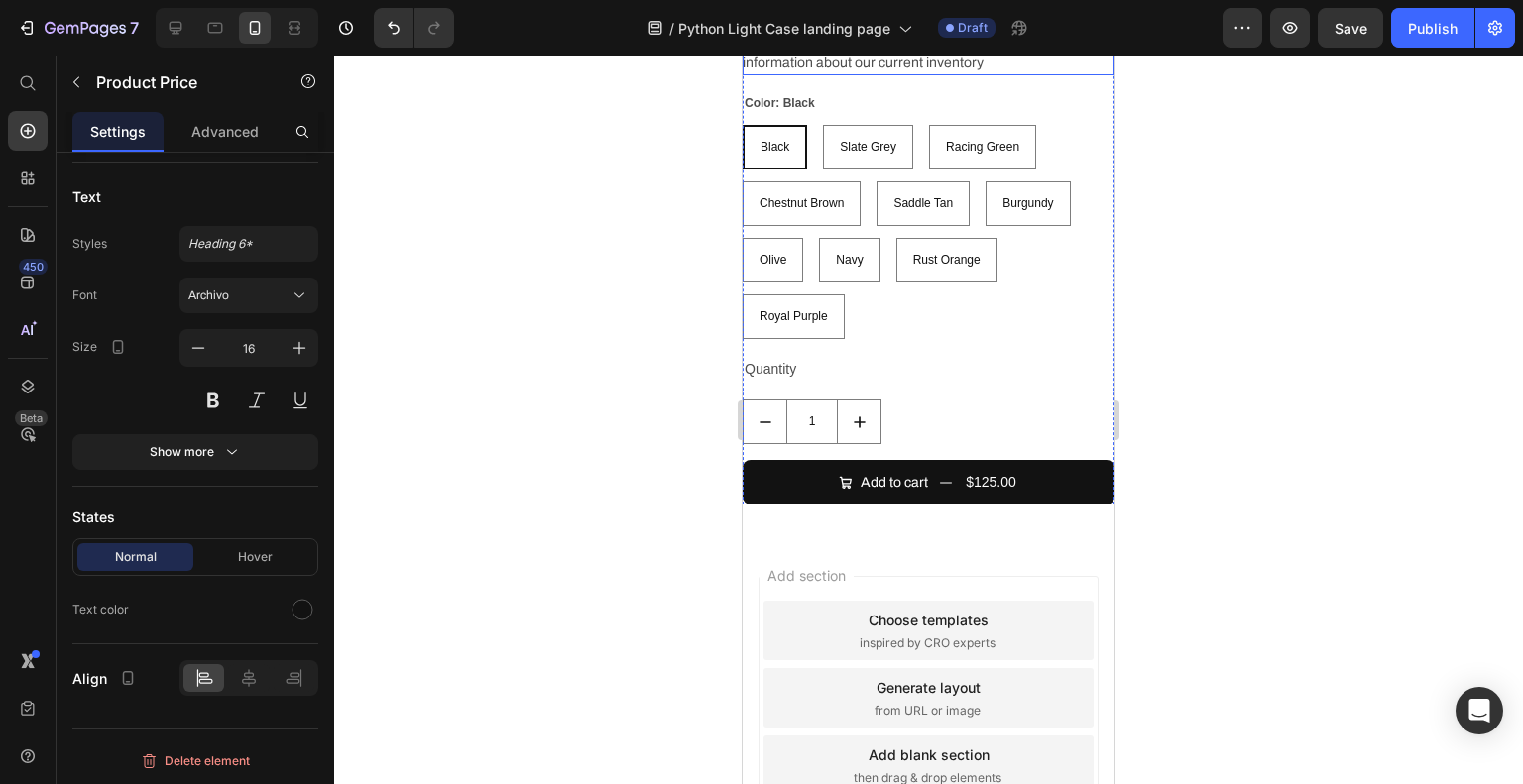 scroll, scrollTop: 1017, scrollLeft: 0, axis: vertical 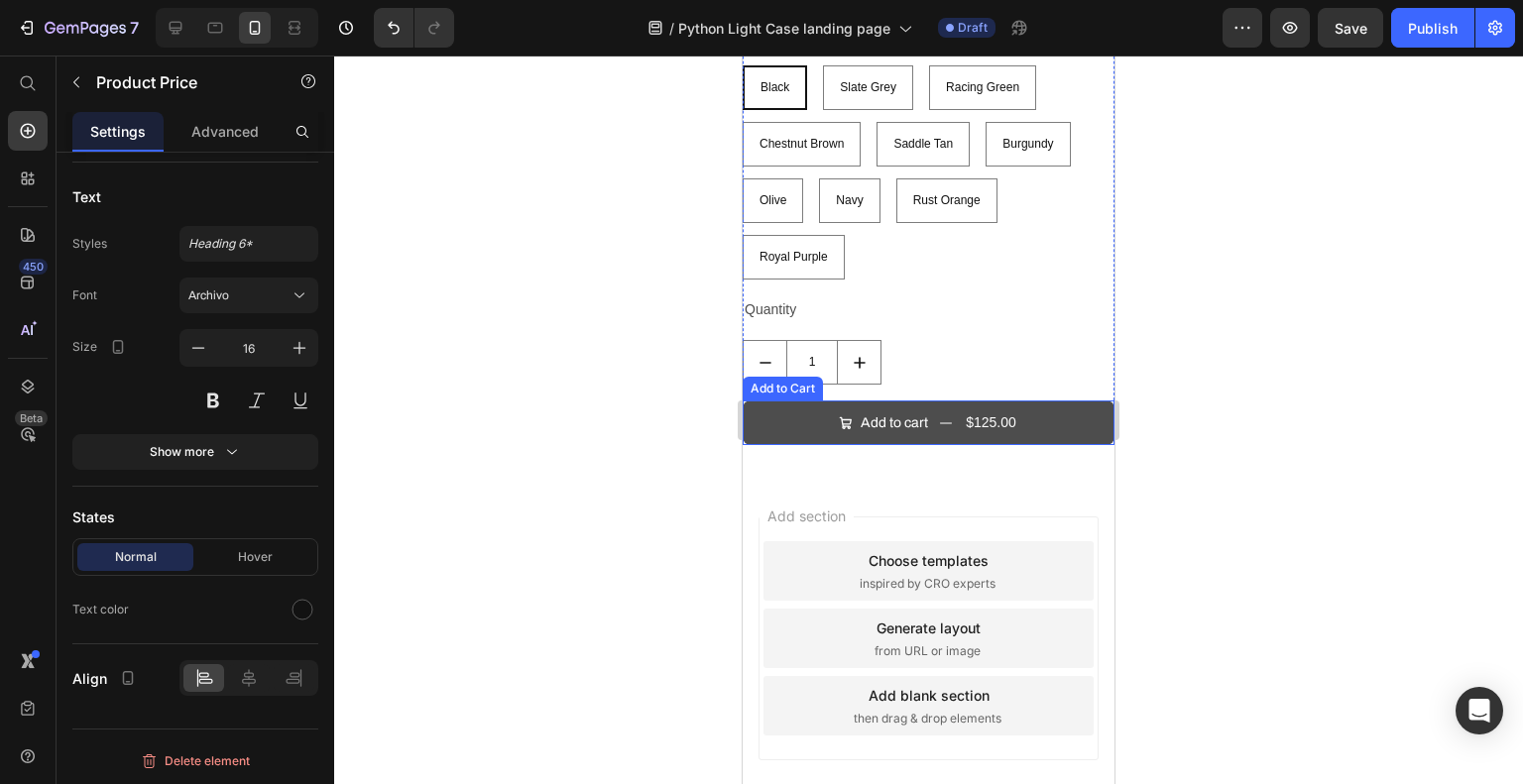 click on "Add to cart
$125.00" at bounding box center (928, 422) 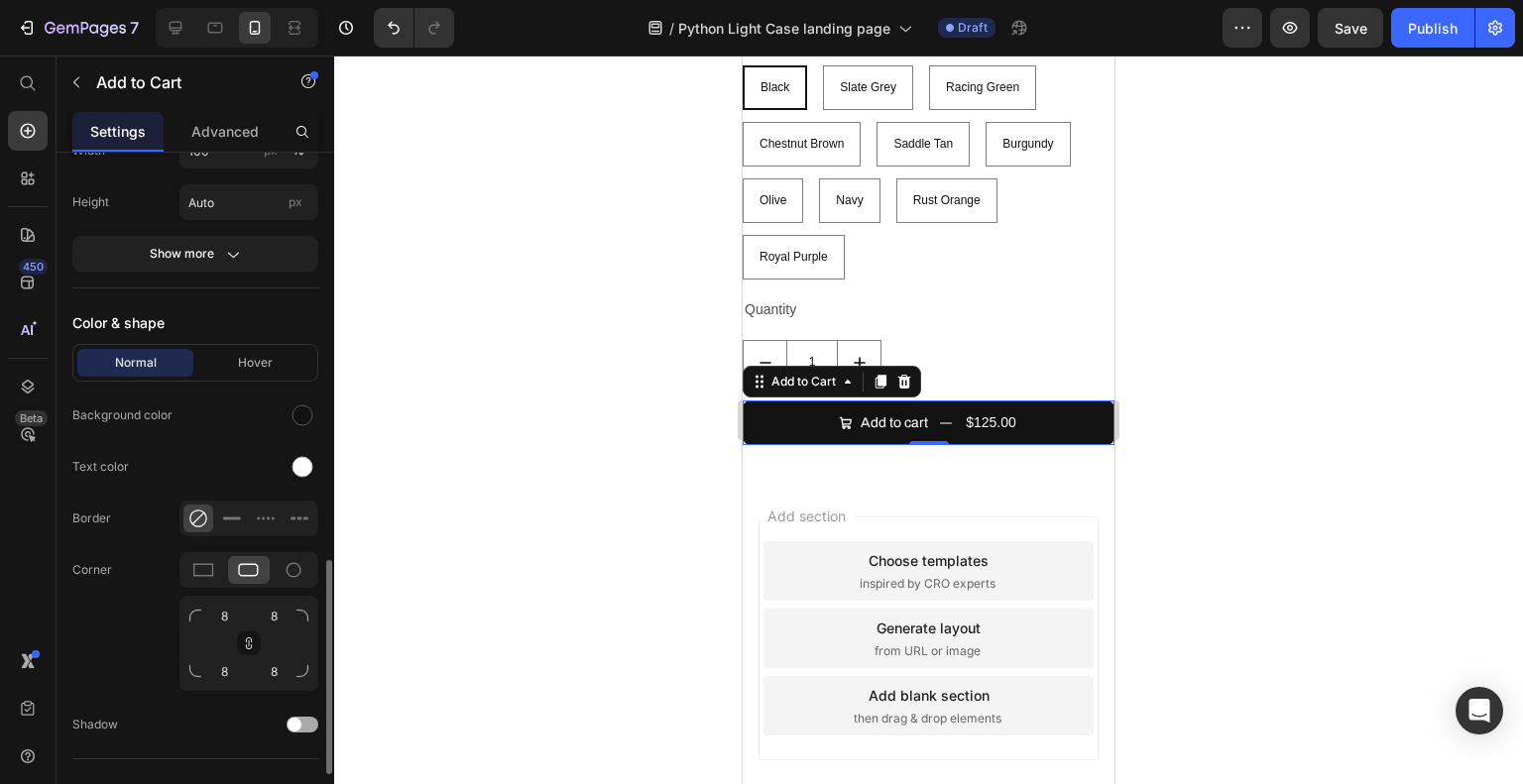 scroll, scrollTop: 1307, scrollLeft: 0, axis: vertical 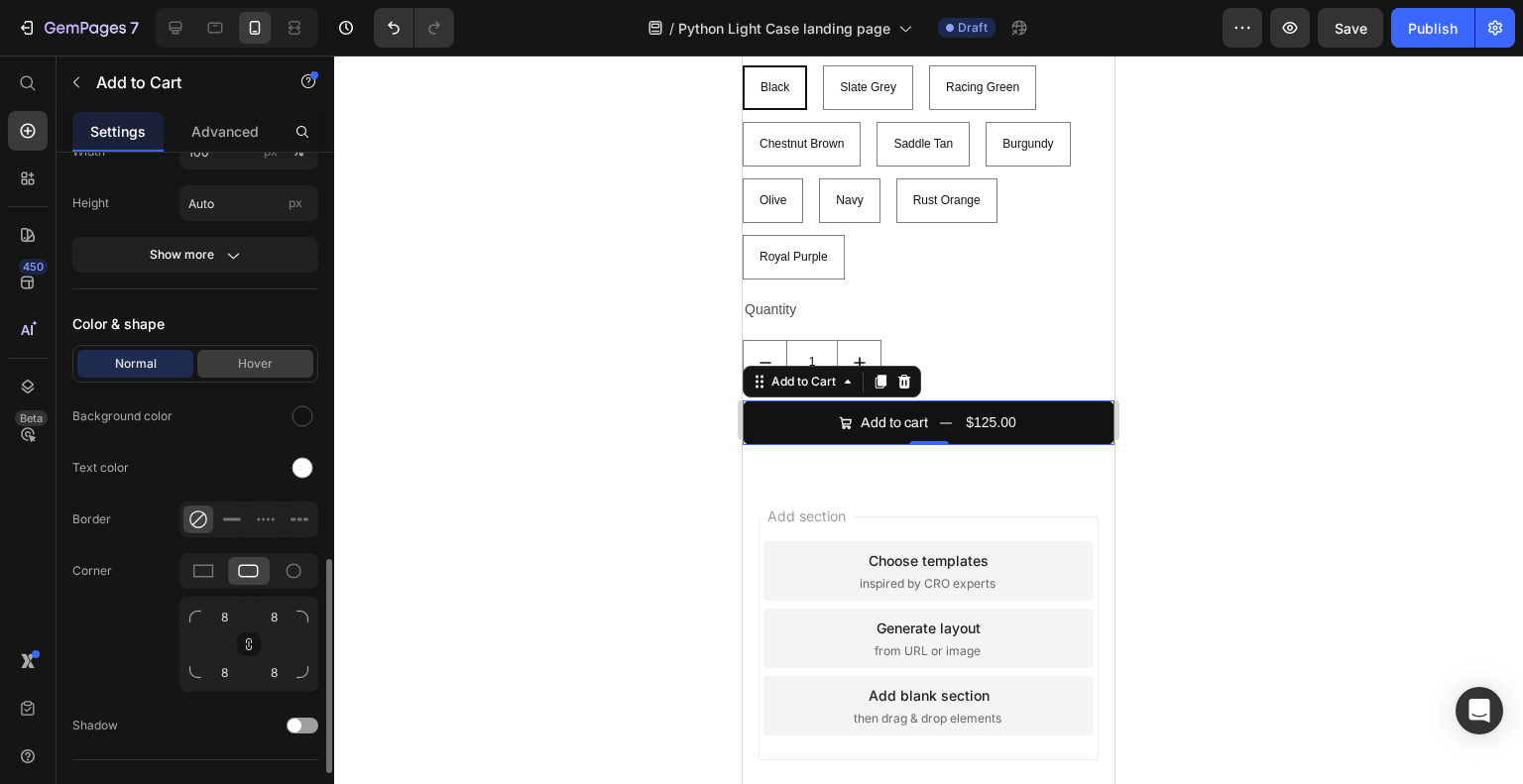 click on "Hover" at bounding box center (255, 364) 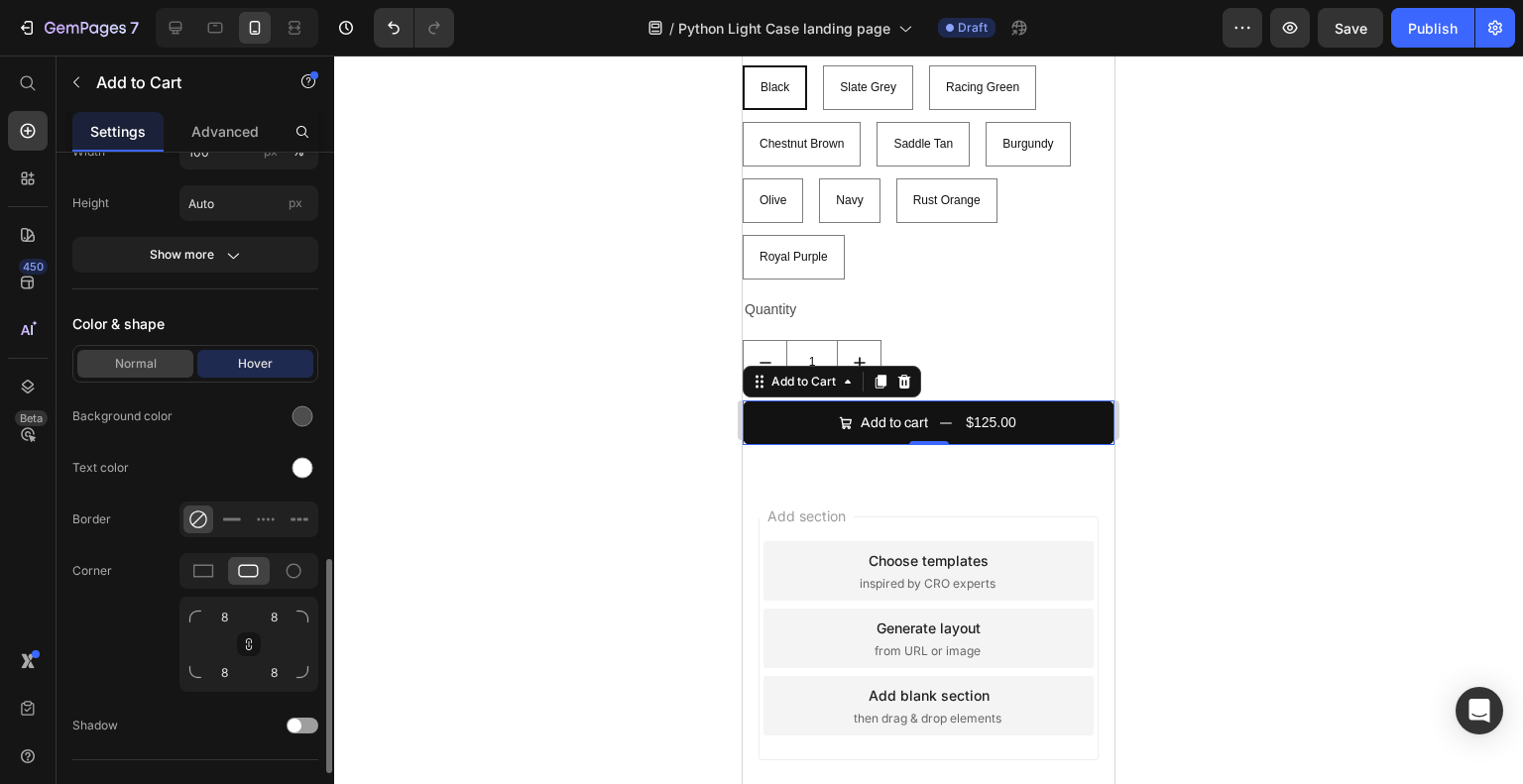 click on "Normal" at bounding box center (135, 364) 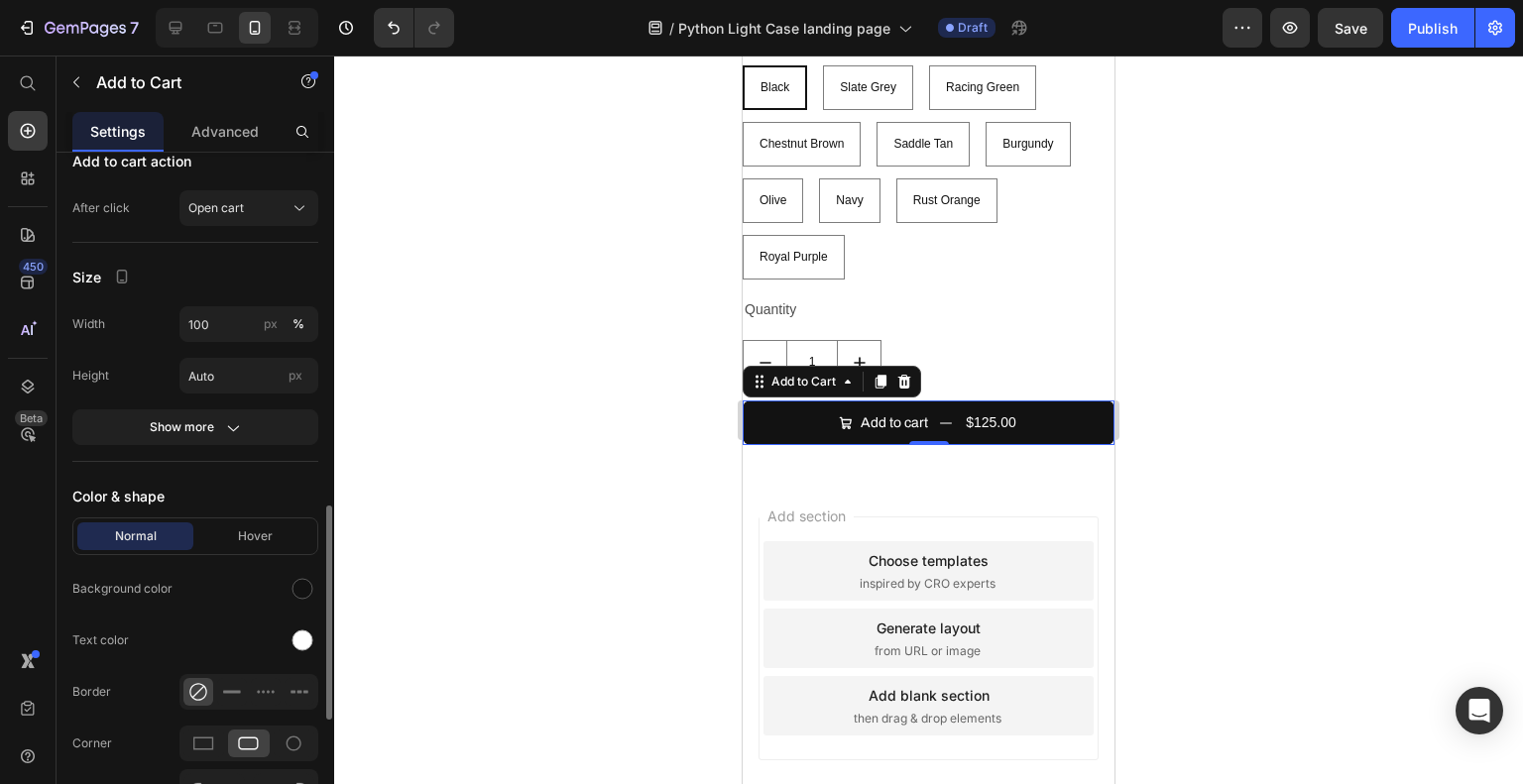 scroll, scrollTop: 1134, scrollLeft: 0, axis: vertical 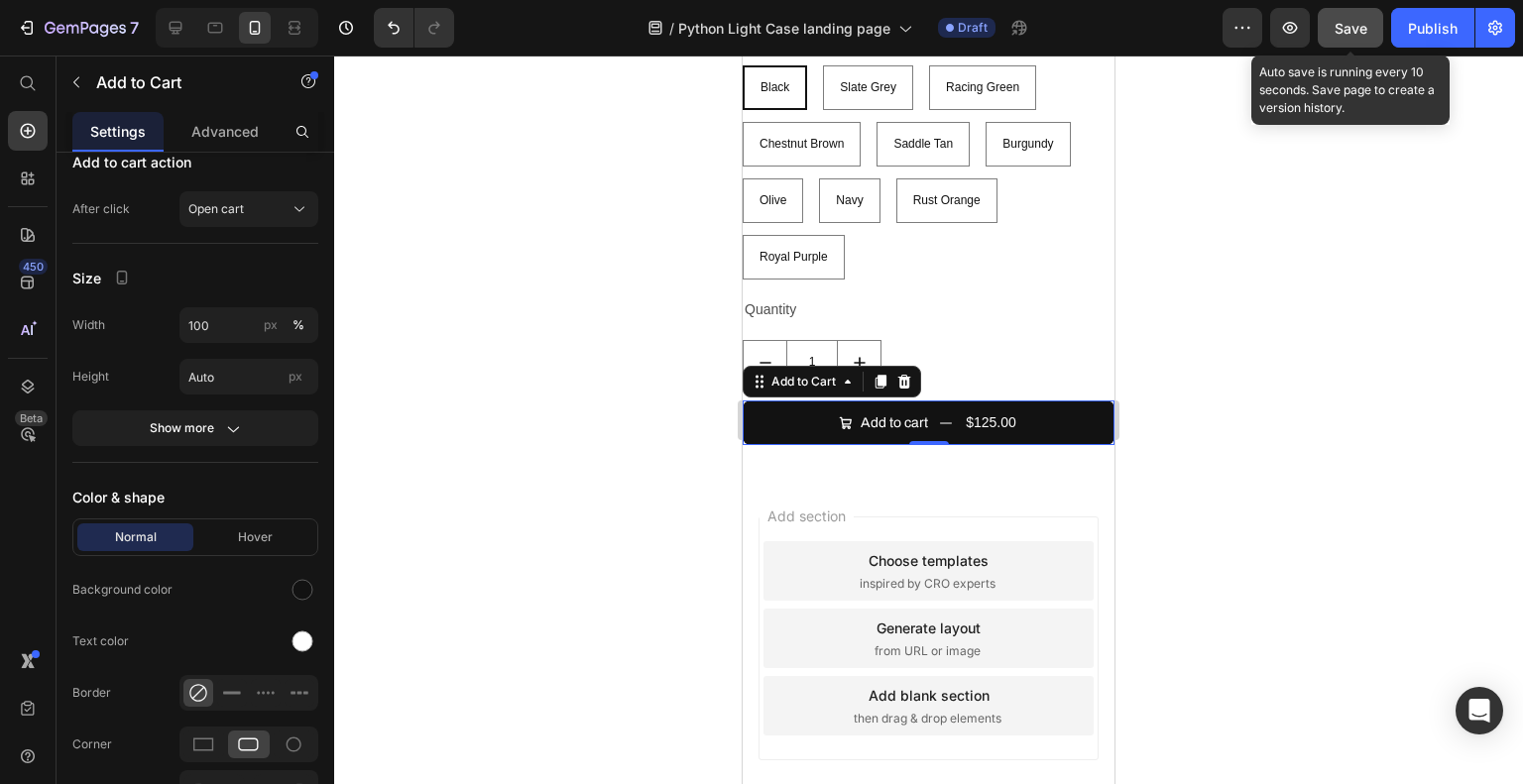 click on "Save" at bounding box center [1350, 28] 